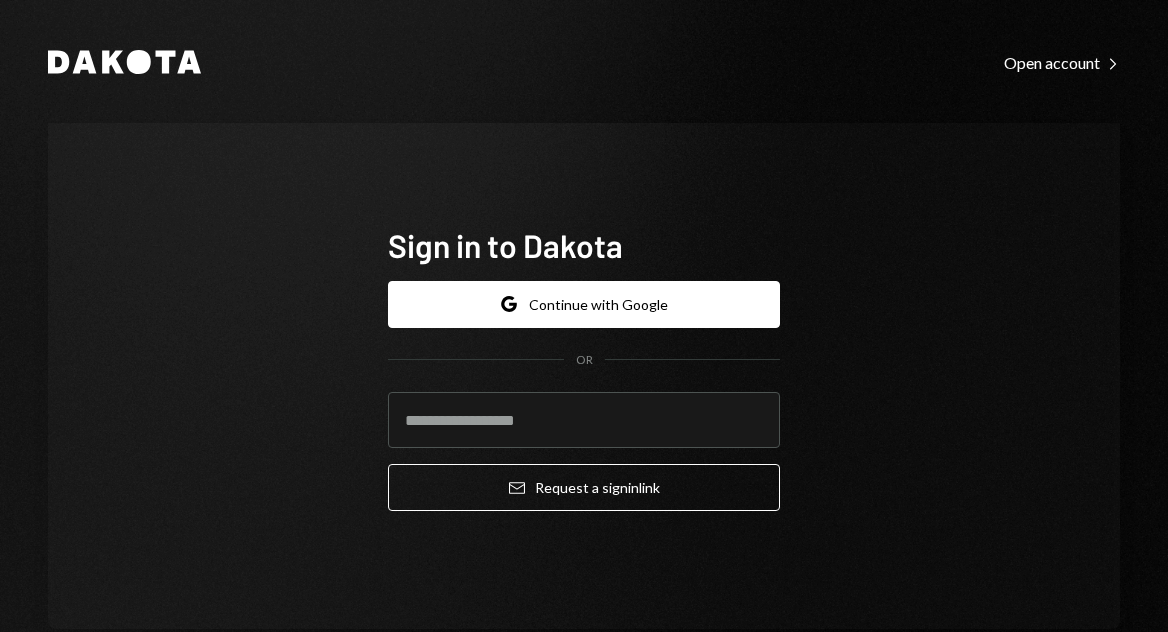 scroll, scrollTop: 0, scrollLeft: 0, axis: both 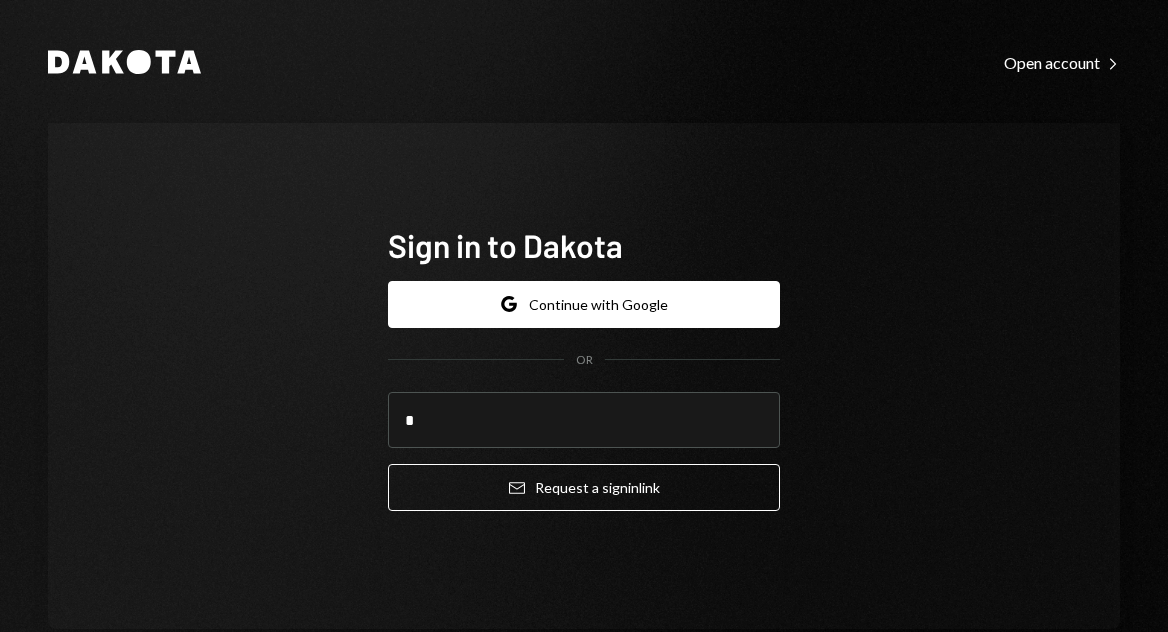 type on "**********" 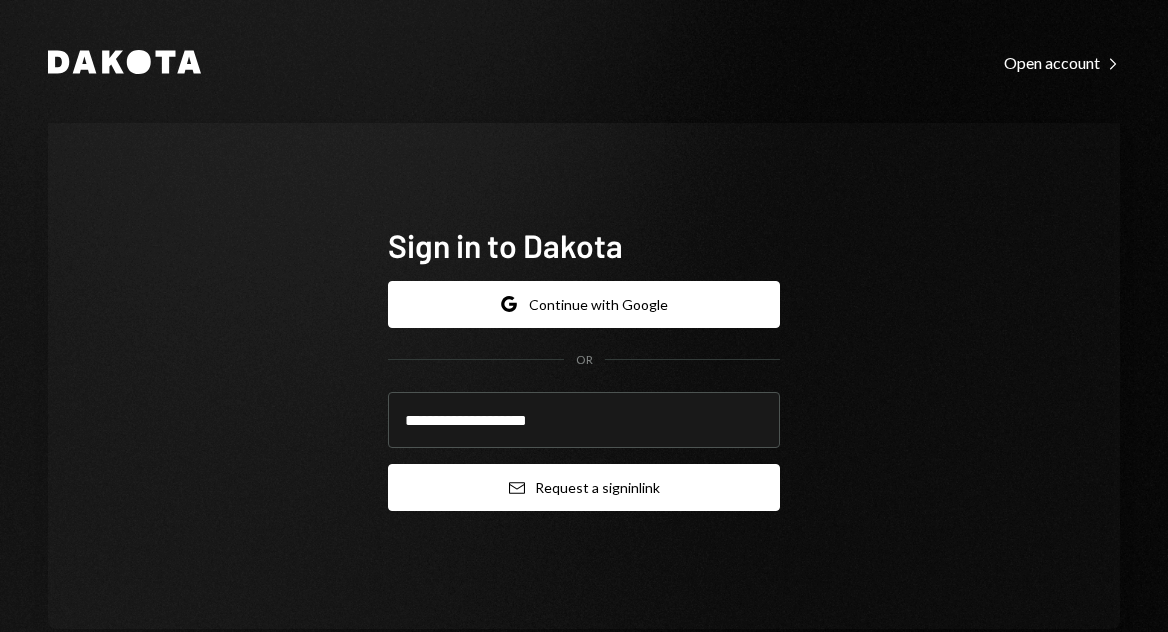 click on "Email Request a sign  in  link" at bounding box center (584, 487) 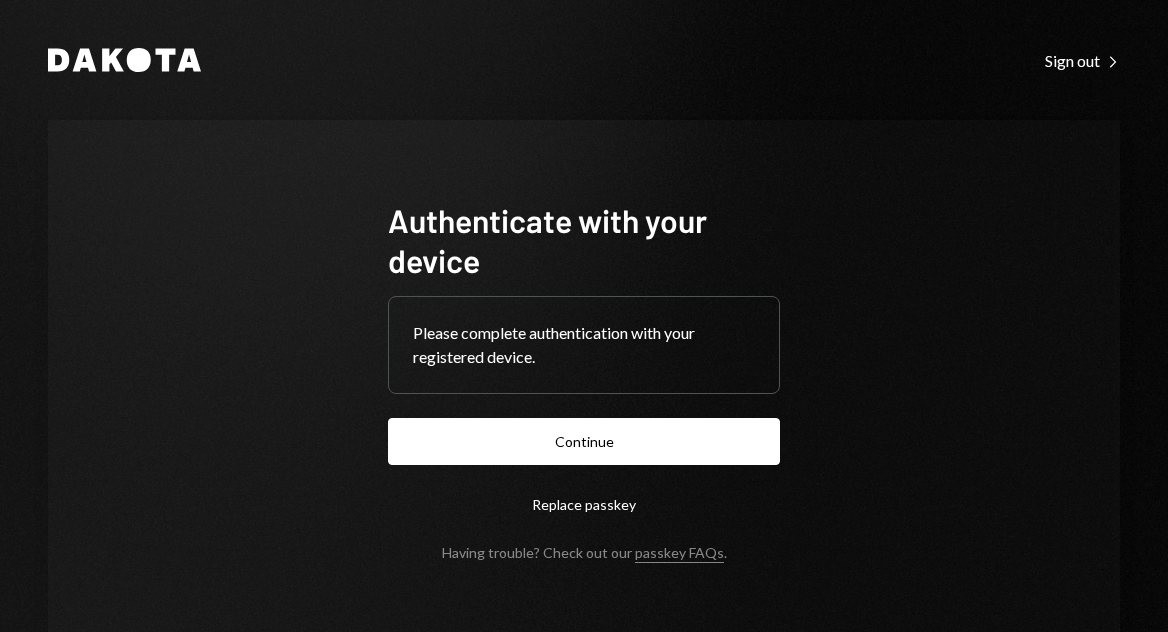 scroll, scrollTop: 0, scrollLeft: 0, axis: both 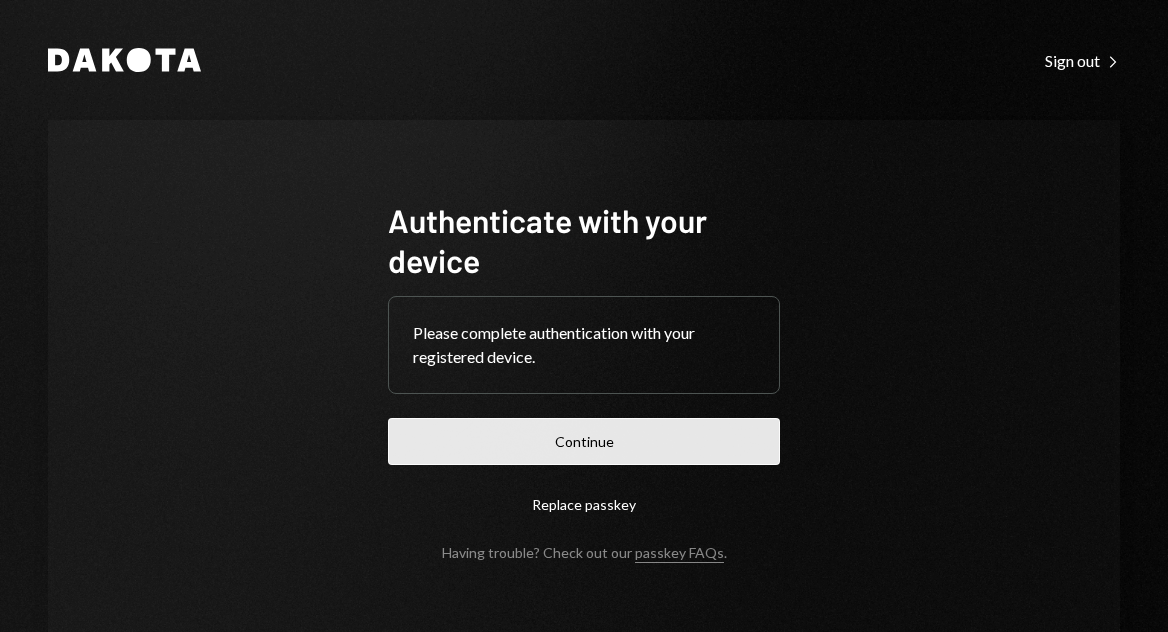 click on "Continue" at bounding box center [584, 441] 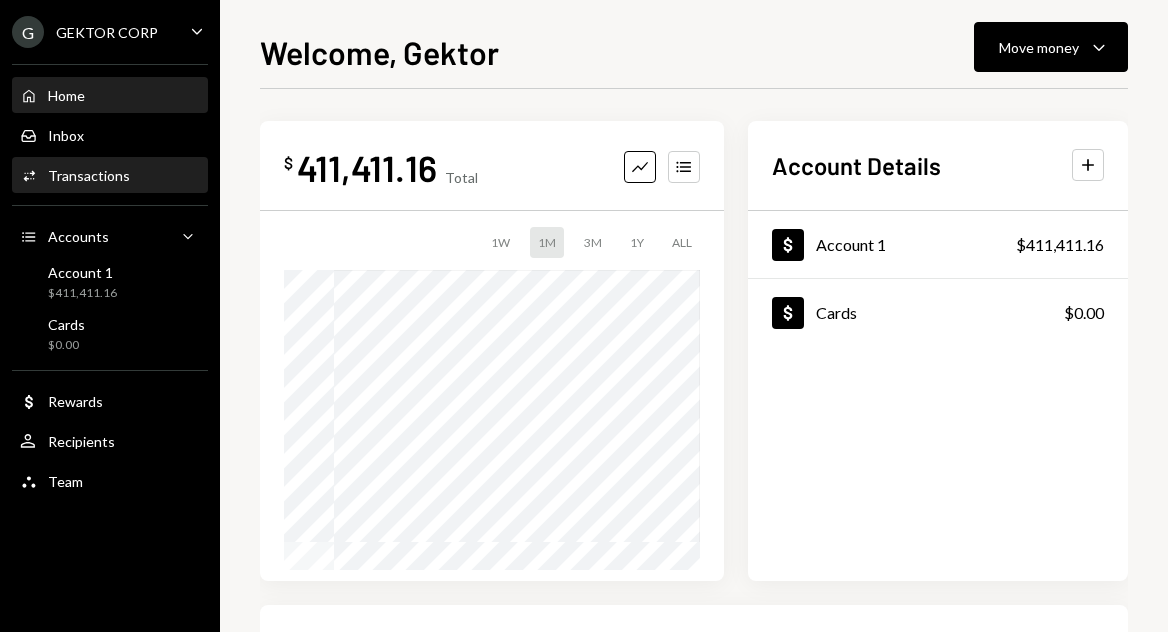 click on "Activities Transactions" at bounding box center [110, 176] 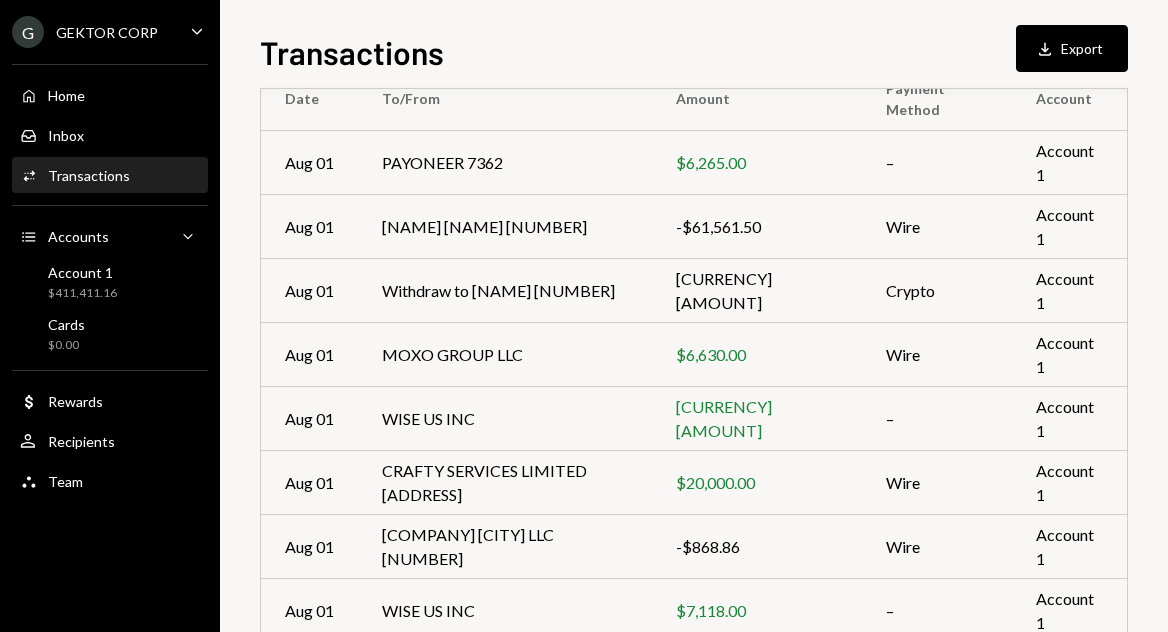 scroll, scrollTop: 210, scrollLeft: 0, axis: vertical 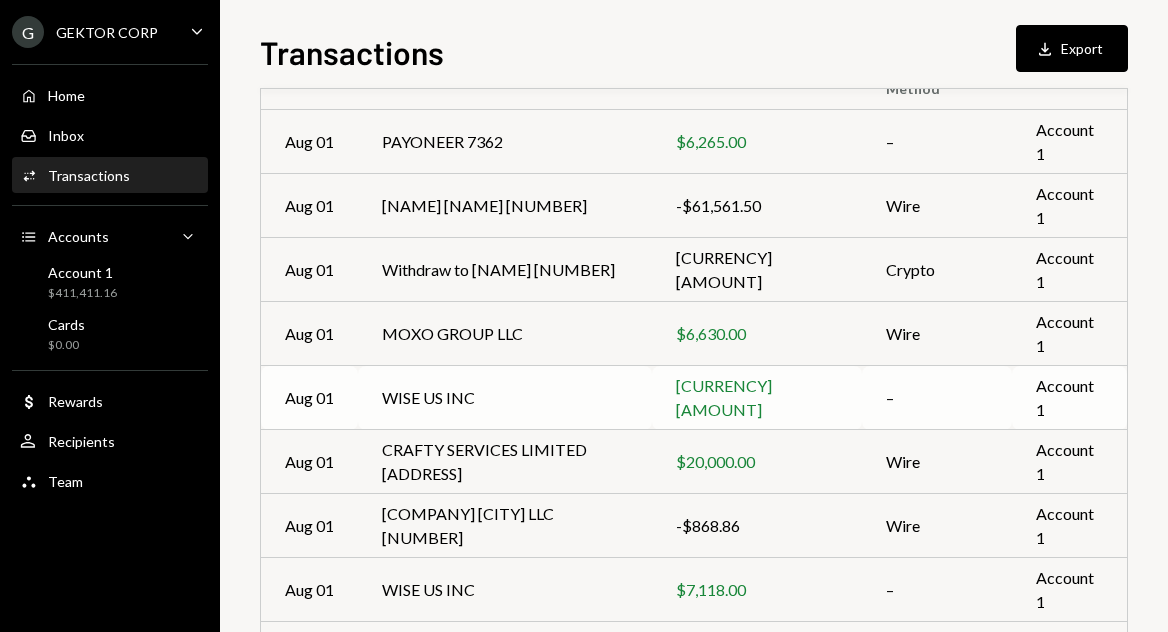click on "WISE US INC" at bounding box center (505, 398) 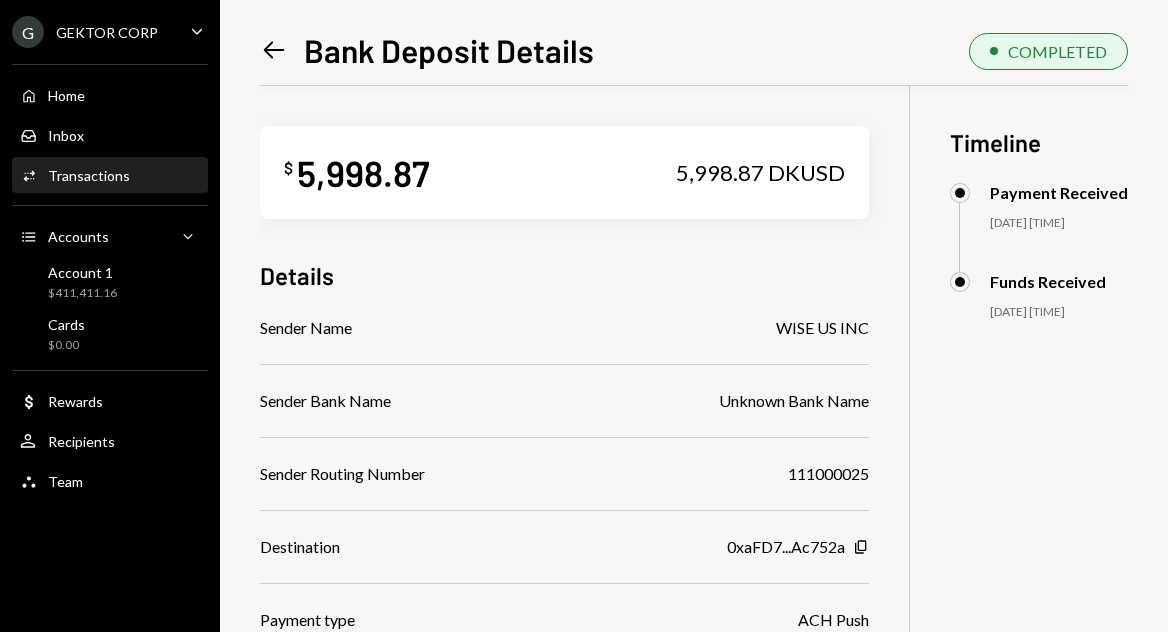 scroll, scrollTop: 243, scrollLeft: 0, axis: vertical 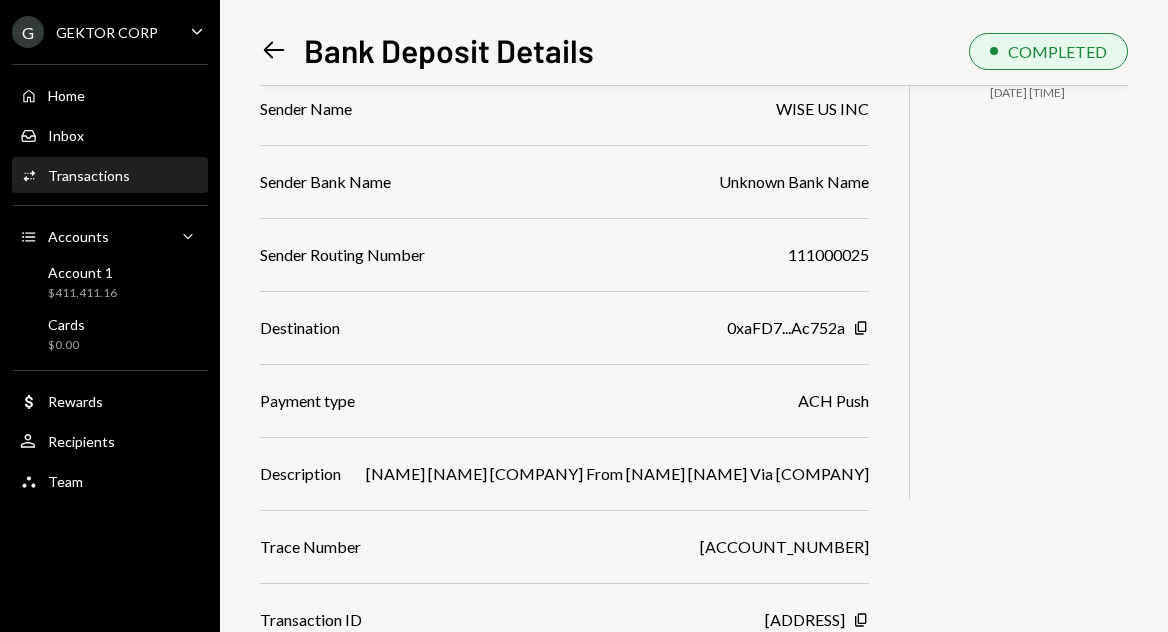 drag, startPoint x: 794, startPoint y: 449, endPoint x: 796, endPoint y: 469, distance: 20.09975 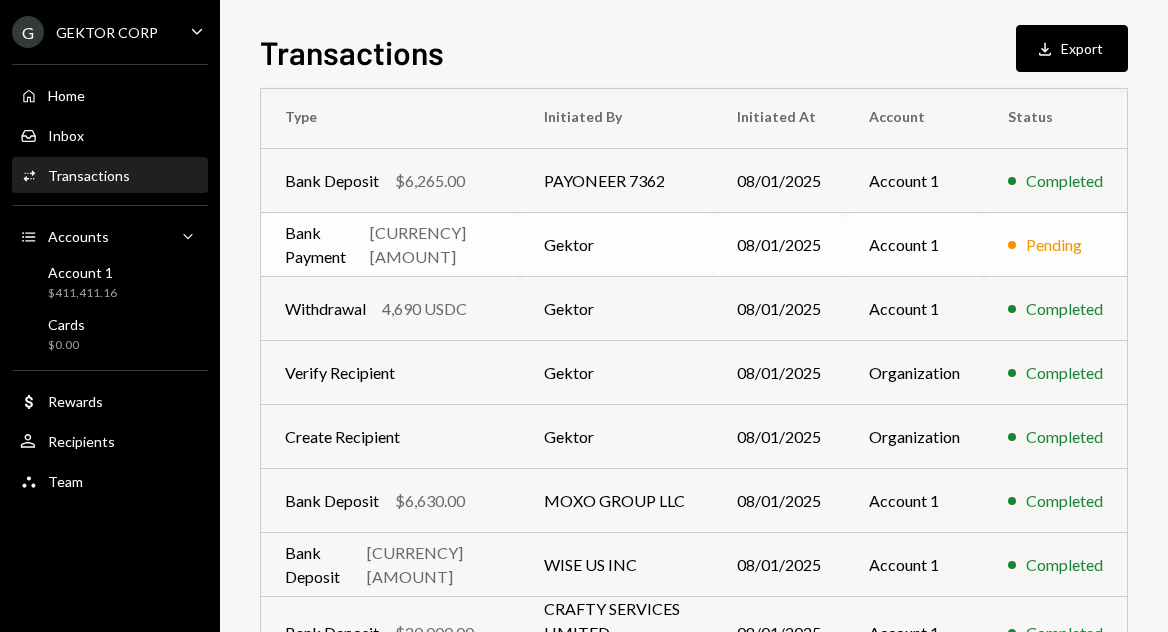 scroll, scrollTop: 153, scrollLeft: 0, axis: vertical 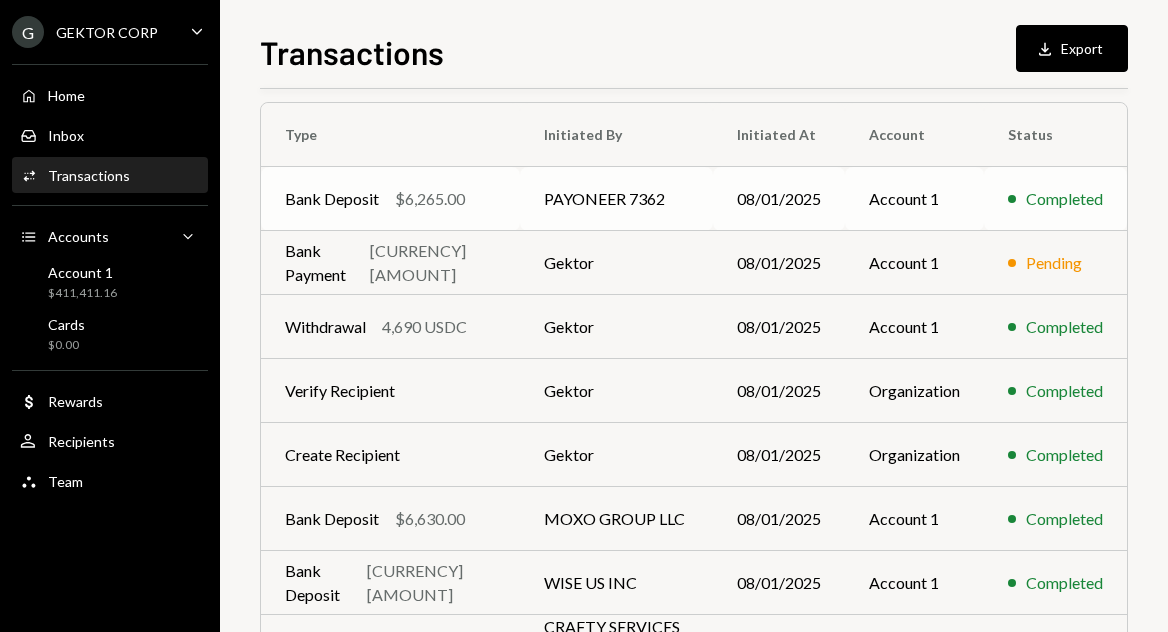 click on "$[AMOUNT]" at bounding box center (430, 199) 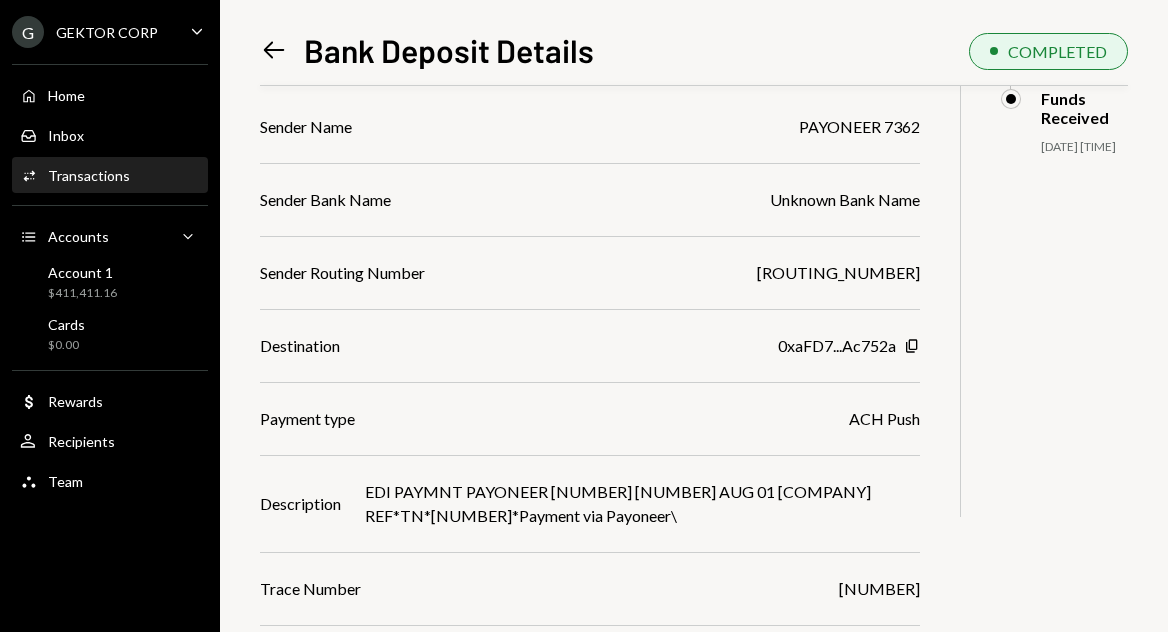 scroll, scrollTop: 243, scrollLeft: 0, axis: vertical 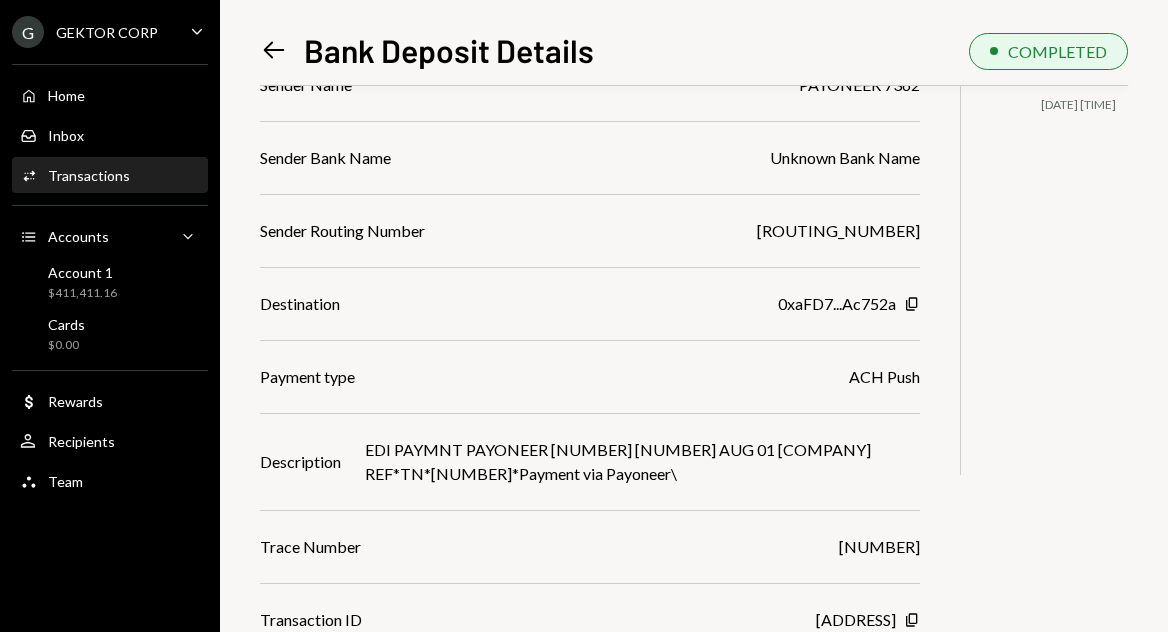 click on "Left Arrow" 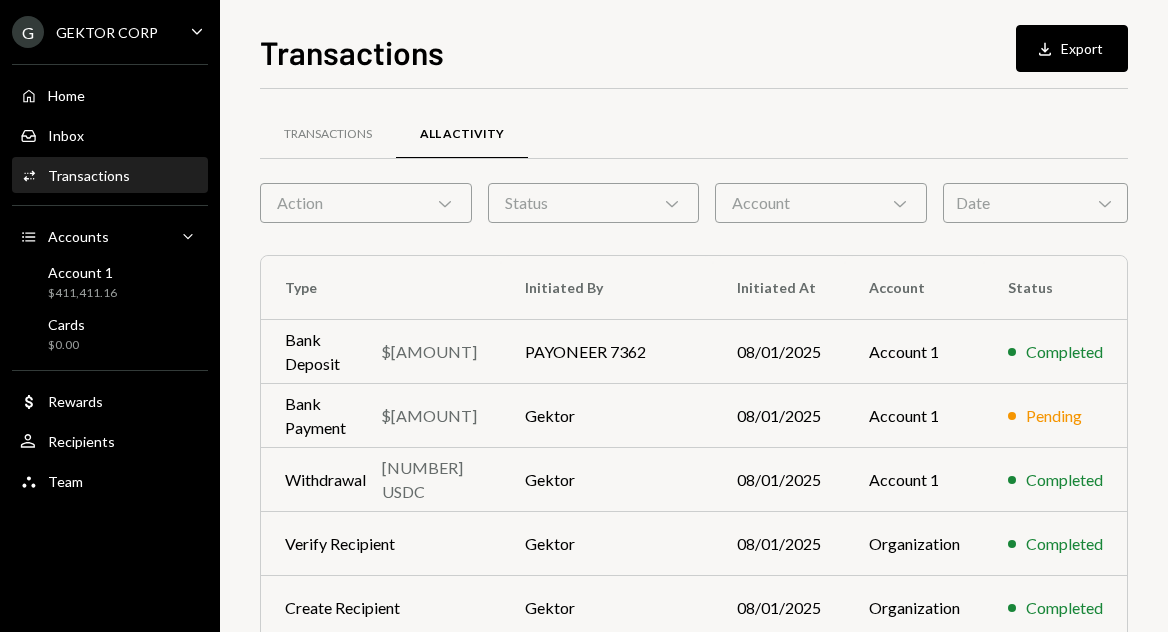 scroll, scrollTop: 0, scrollLeft: 0, axis: both 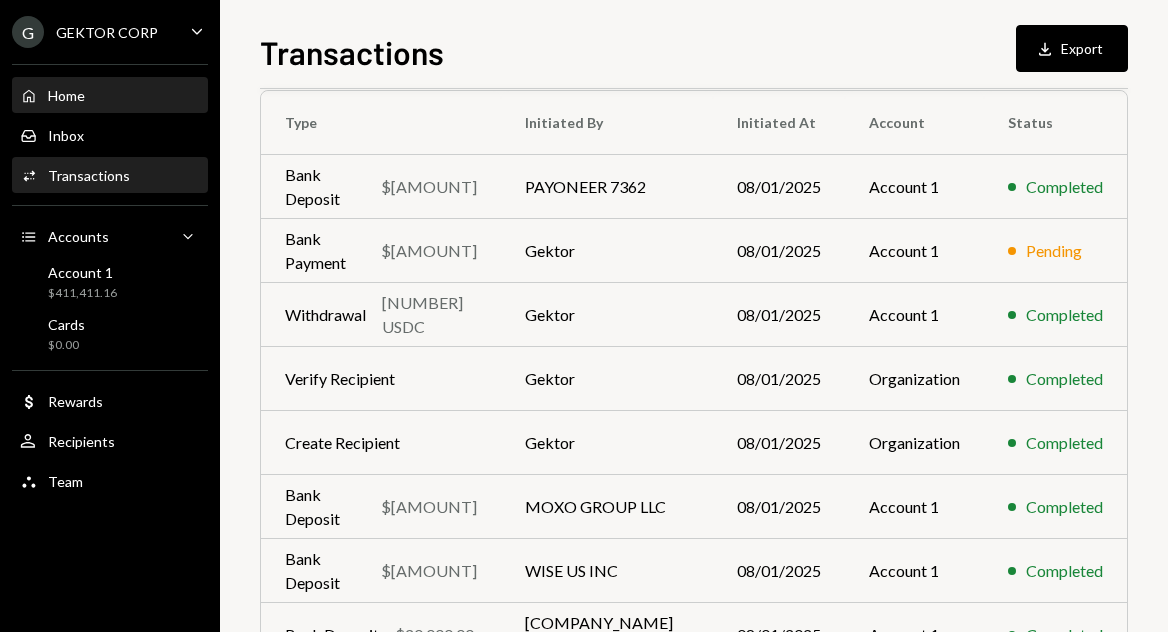 click on "Home Home" at bounding box center [110, 96] 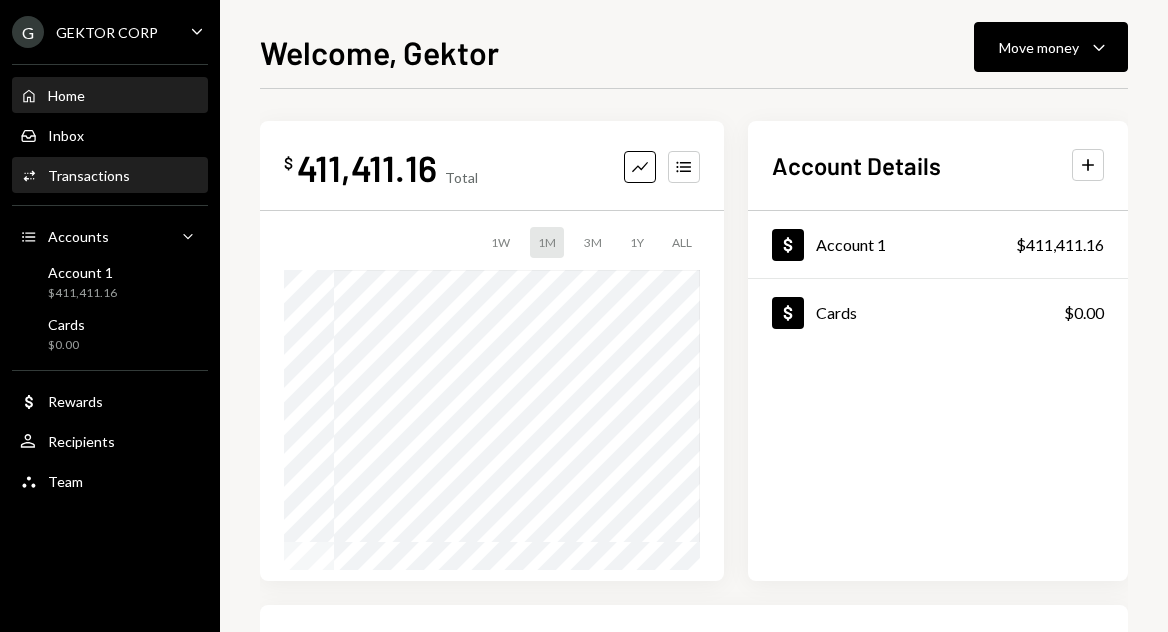 click on "Activities Transactions" at bounding box center [110, 176] 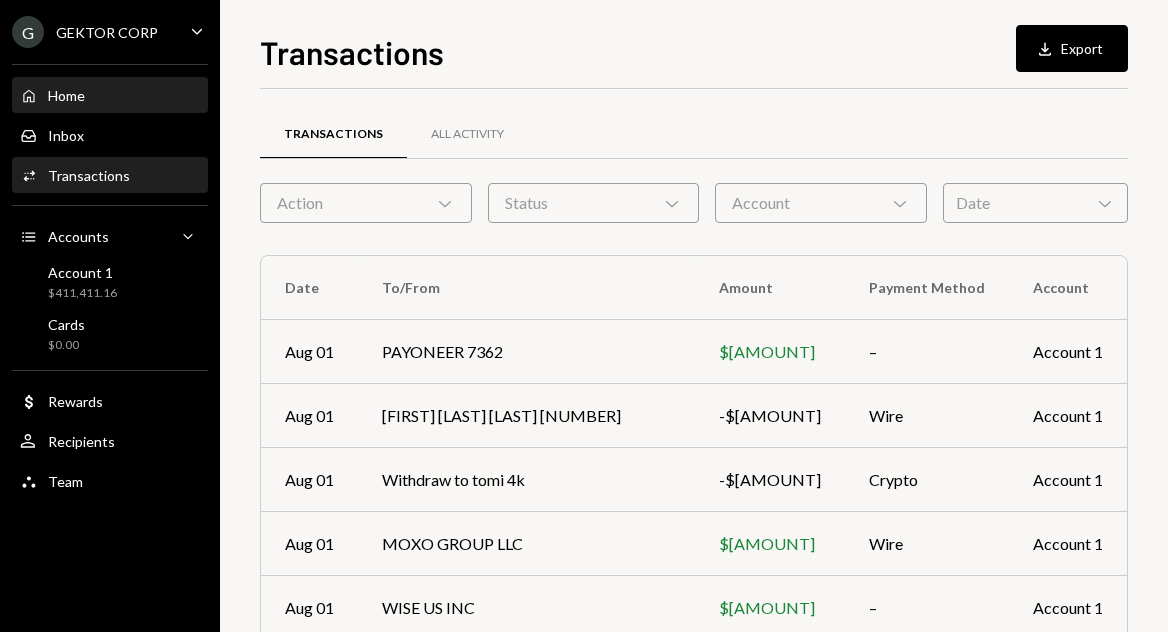 click on "Home Home" at bounding box center (110, 96) 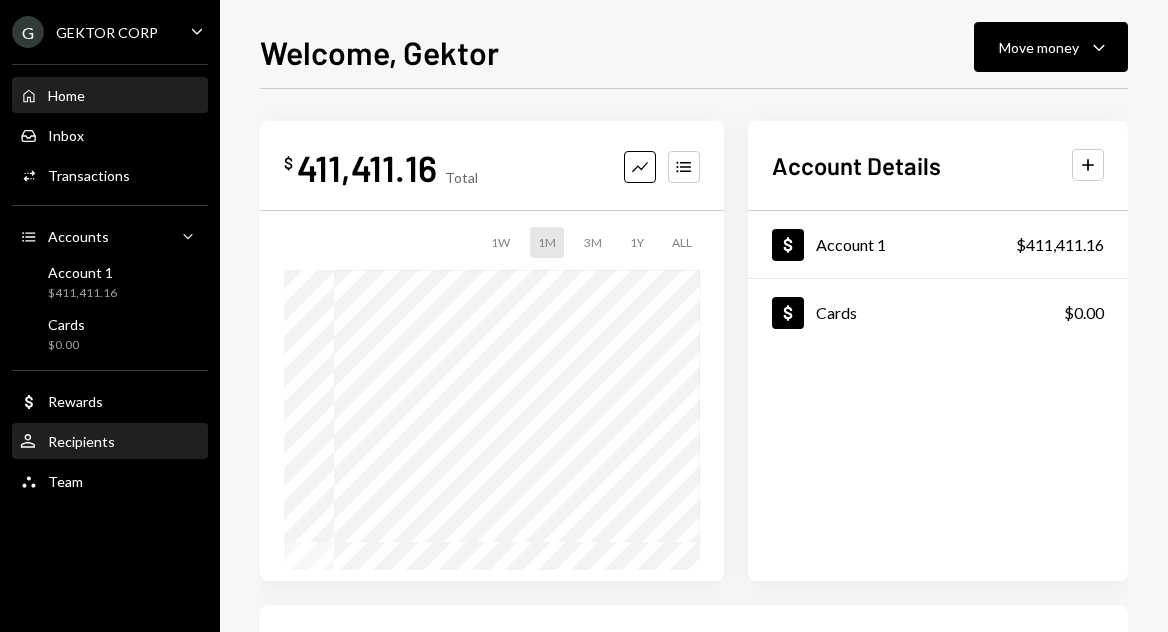 click on "User Recipients" at bounding box center (110, 442) 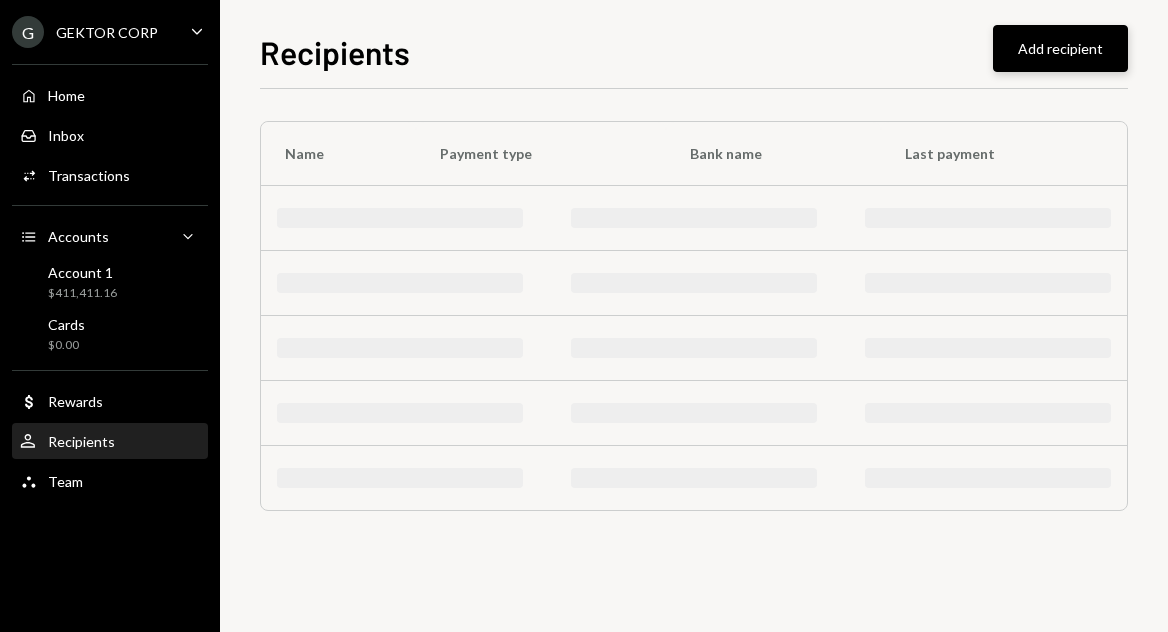 click on "Add recipient" at bounding box center (1060, 48) 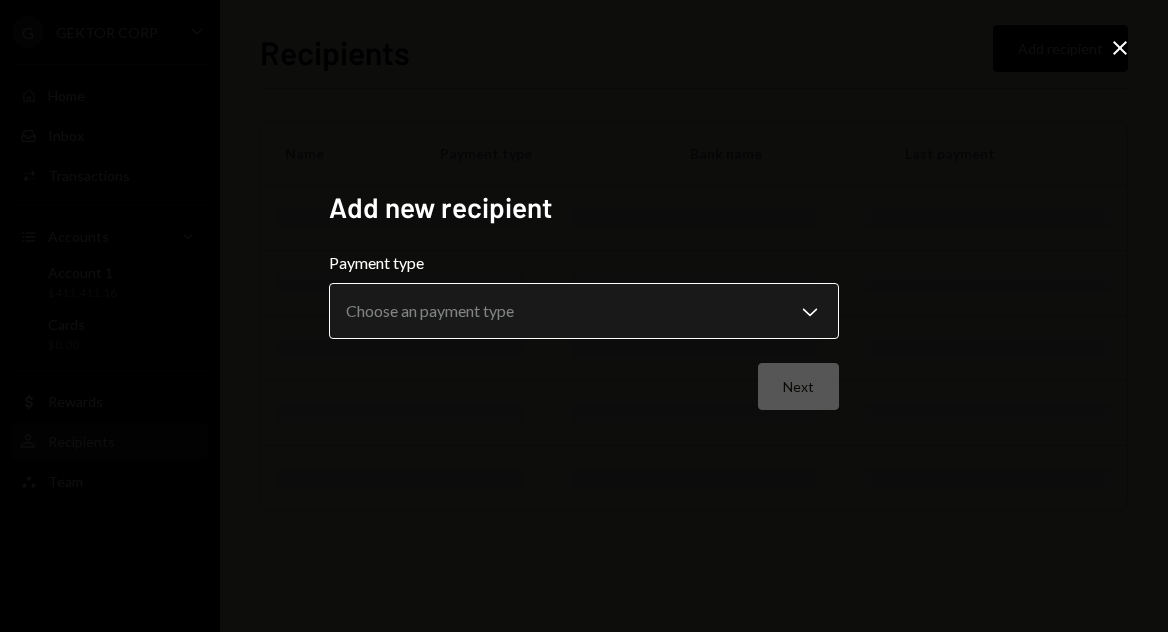 click on "**********" at bounding box center (584, 316) 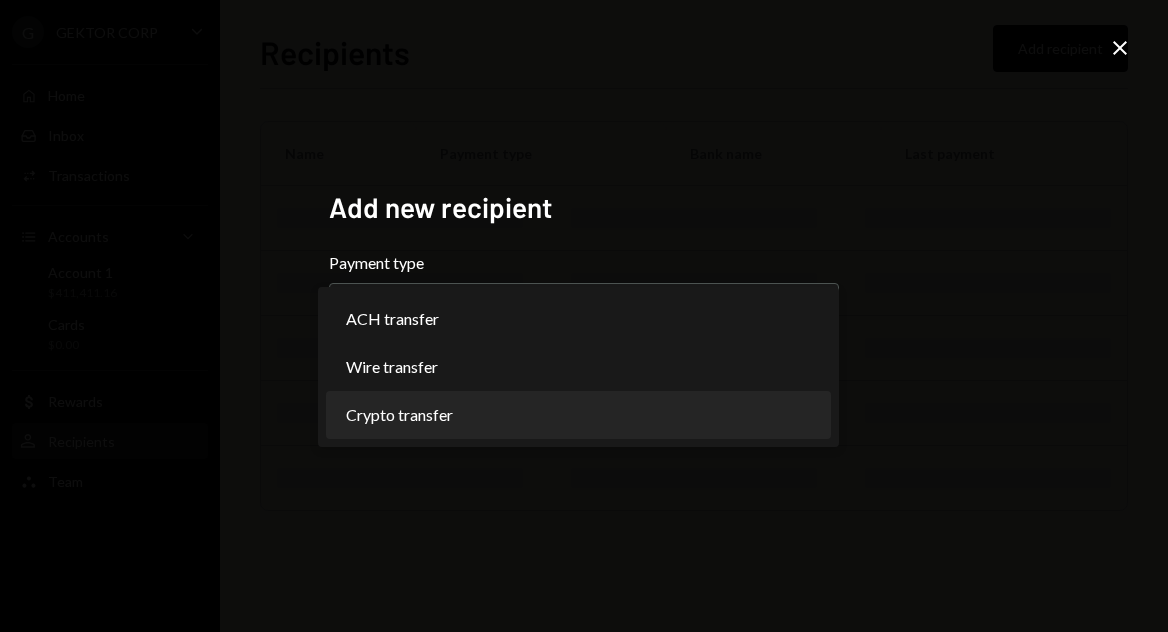 select on "******" 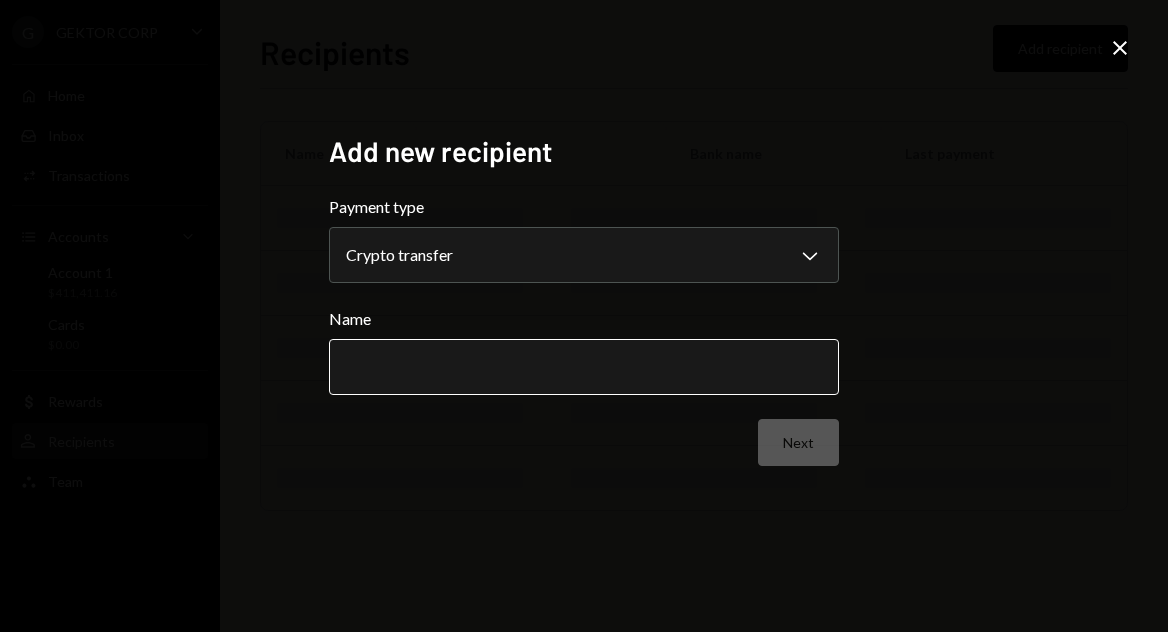 click on "Name" at bounding box center (584, 367) 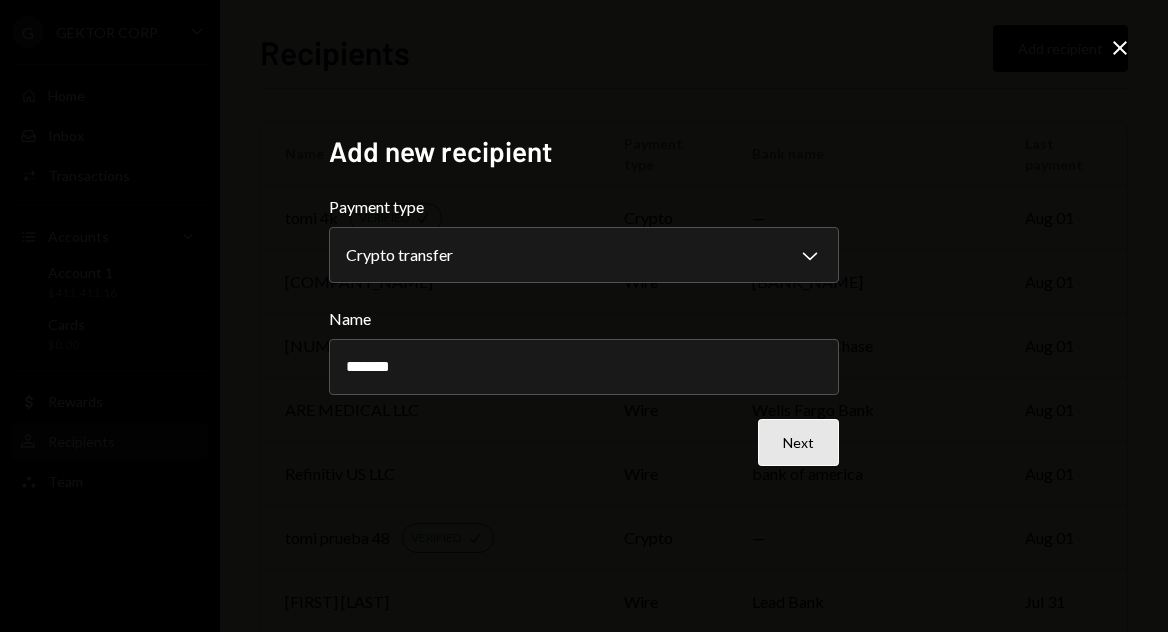 type on "*******" 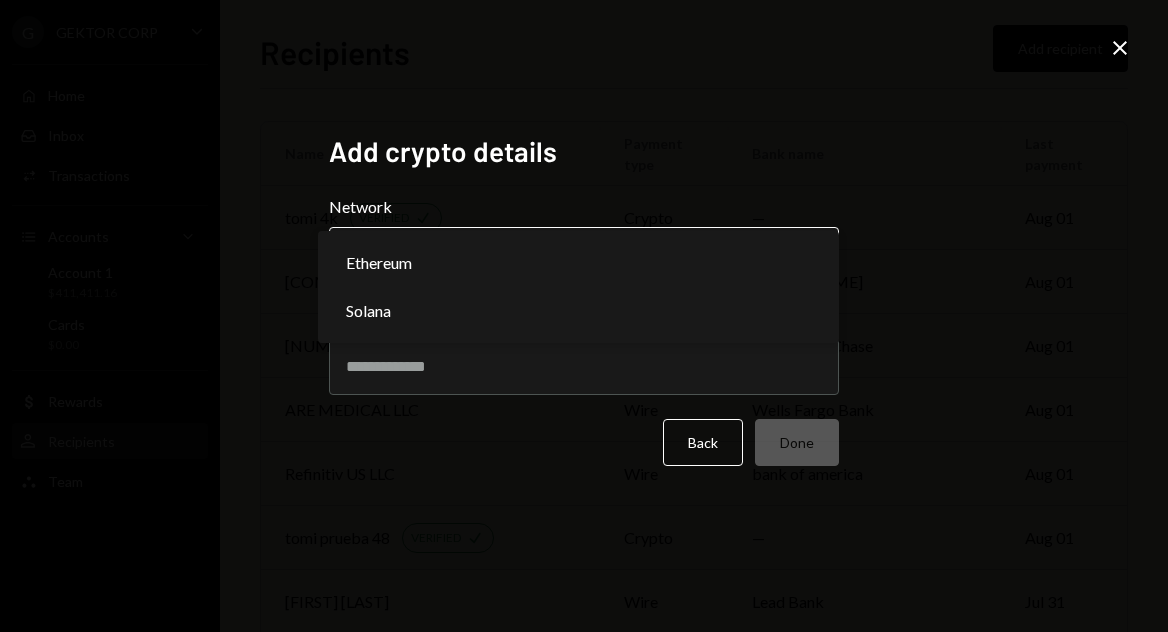 click on "G GEKTOR CORP Caret Down Home Home Inbox Inbox Activities Transactions Accounts Accounts Caret Down Account 1 $411,411.16 Cards $0.00 Dollar Rewards User Recipients Team Team Recipients Add recipient Name Payment type Bank name Last payment tomi 4k VERIFIED Check crypto — Aug 01 Automated Industrial Systems Erie LLC wire Marquette Savings Bank Aug 01 720 Bonhill Road LLC wire JP Morgan Chase Aug 01 ARE MEDICAL LLC wire Wells Fargo Bank Aug 01 Refinitiv US LLC wire bank of america Aug 01 tomi prueba 48 VERIFIED Check crypto — Aug 01 Francisco Echevarria wire Lead Bank Jul 31 Mirna Loiferman wire Citizens Bank NA Jul 31 SOLUCIONES MEDICAS COMERCIAL wire Citibank Jul 31 EMC OF MIAMI CORP wire Belmont Bank and  Trust Jul 30 Guadalupe Antonini wire Citibank Jul 30 Premier Trader Solutions Corp wire bank of america Jul 30 garzia group LLC wire Thread Bank Jul 29 Amazon Web Services, Inc. wire Wells Fargo Jul 29 SIMPLESTATE TECHNOLOGY LLC wire Choice Financial Group Jul 29 ESTEBAN WOLF wire CITIBANK, N.A Jul 29" at bounding box center (584, 316) 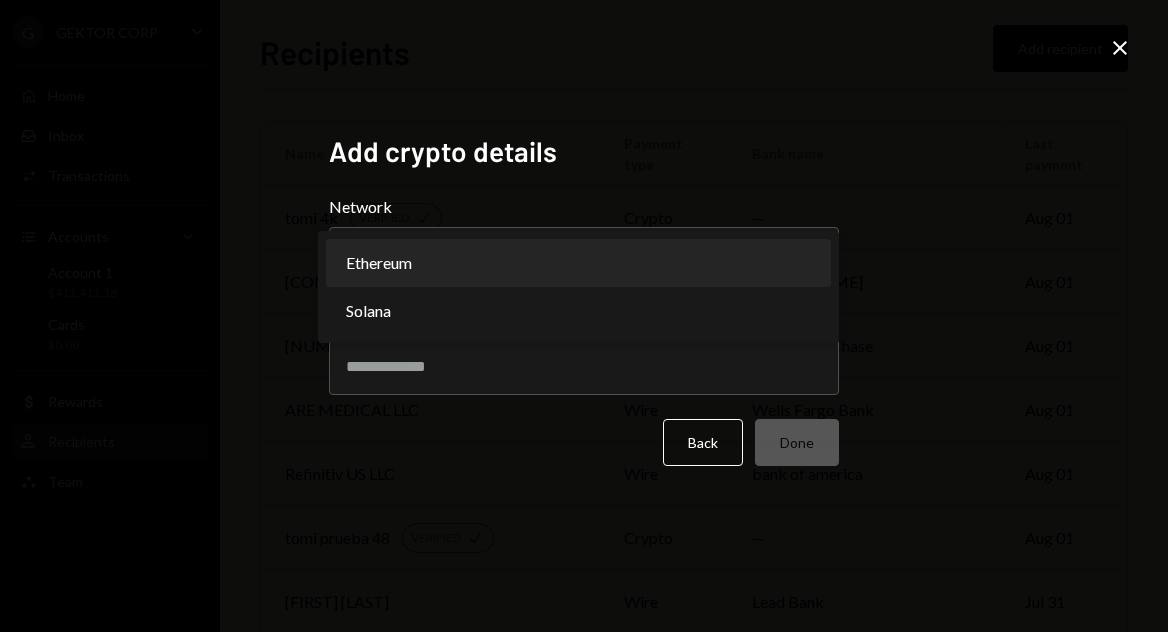 select on "**********" 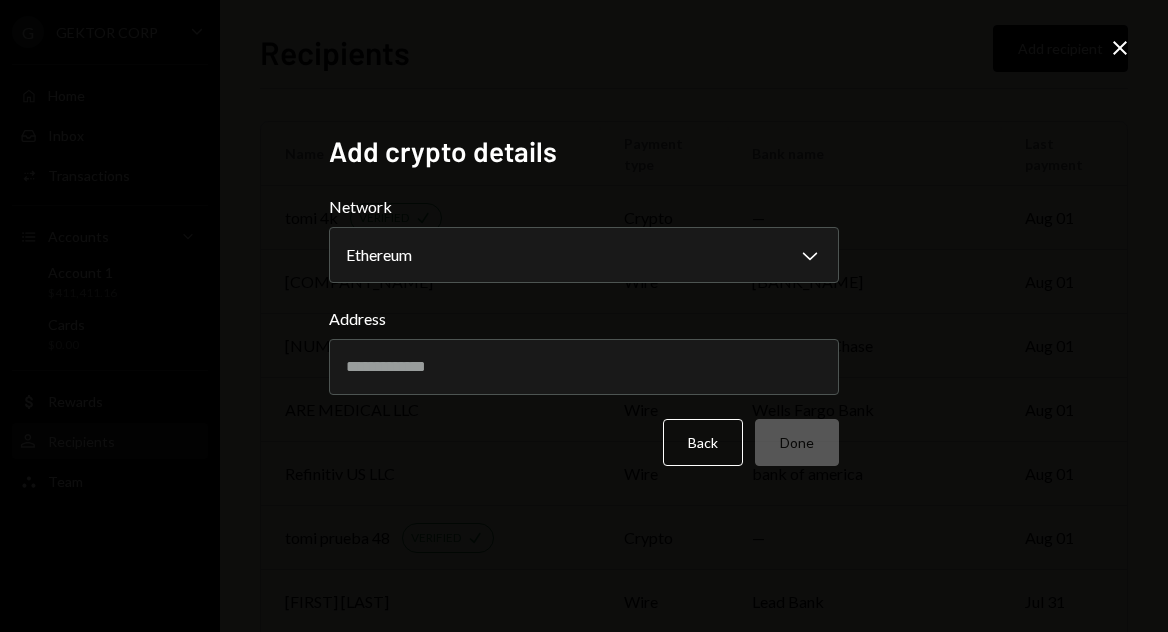 type 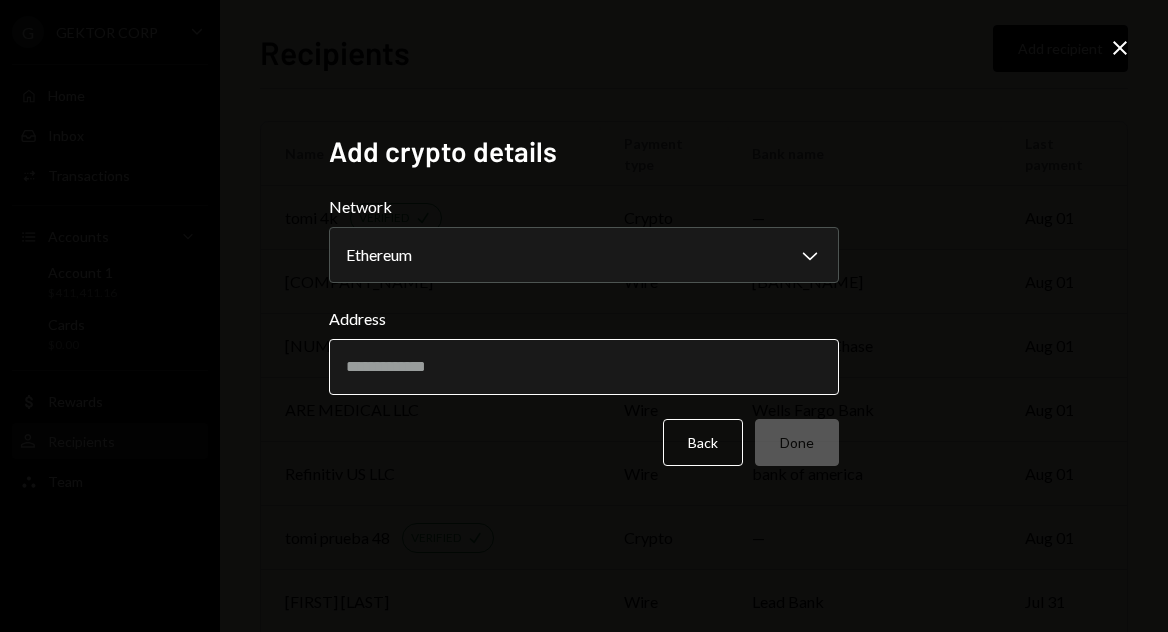 click on "Address" at bounding box center [584, 367] 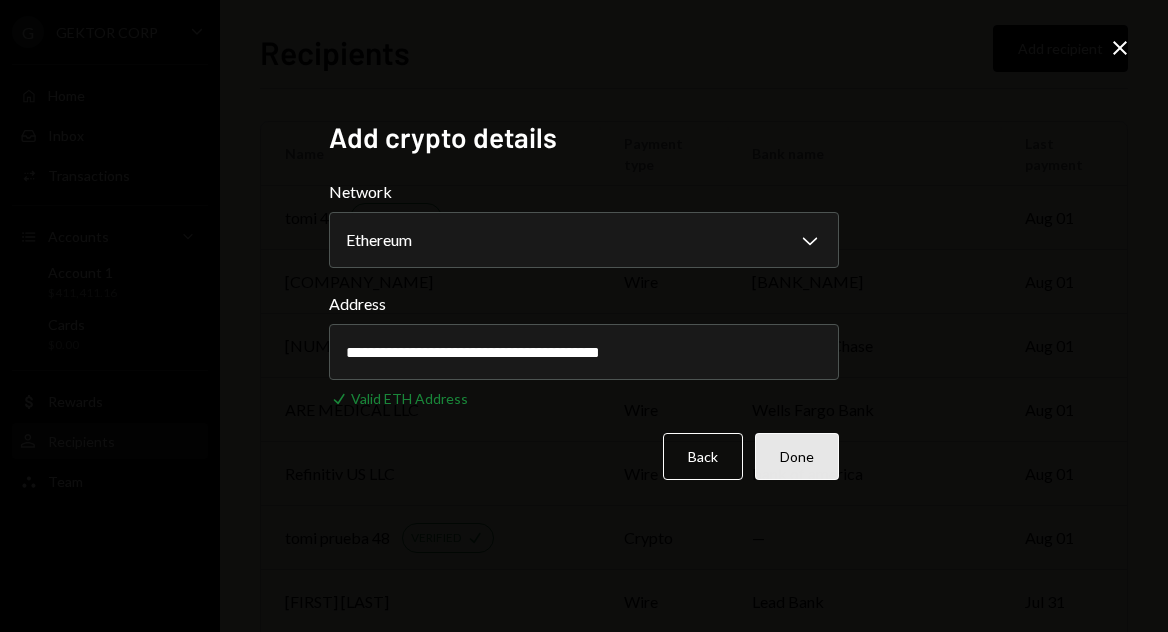 type on "**********" 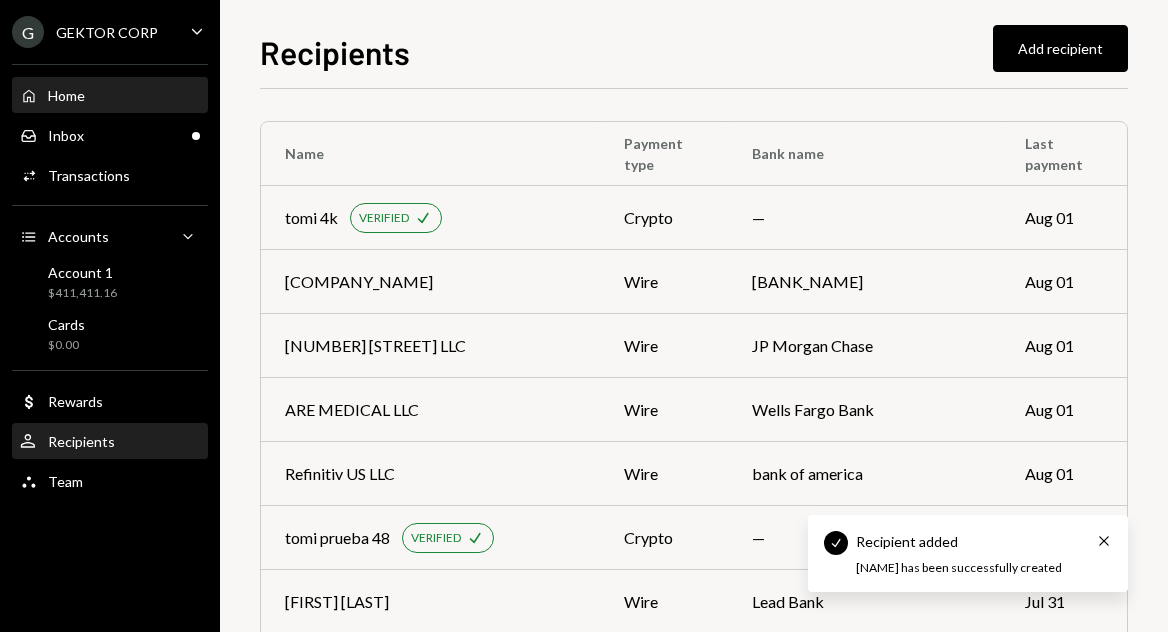 click on "Home Home" at bounding box center (110, 96) 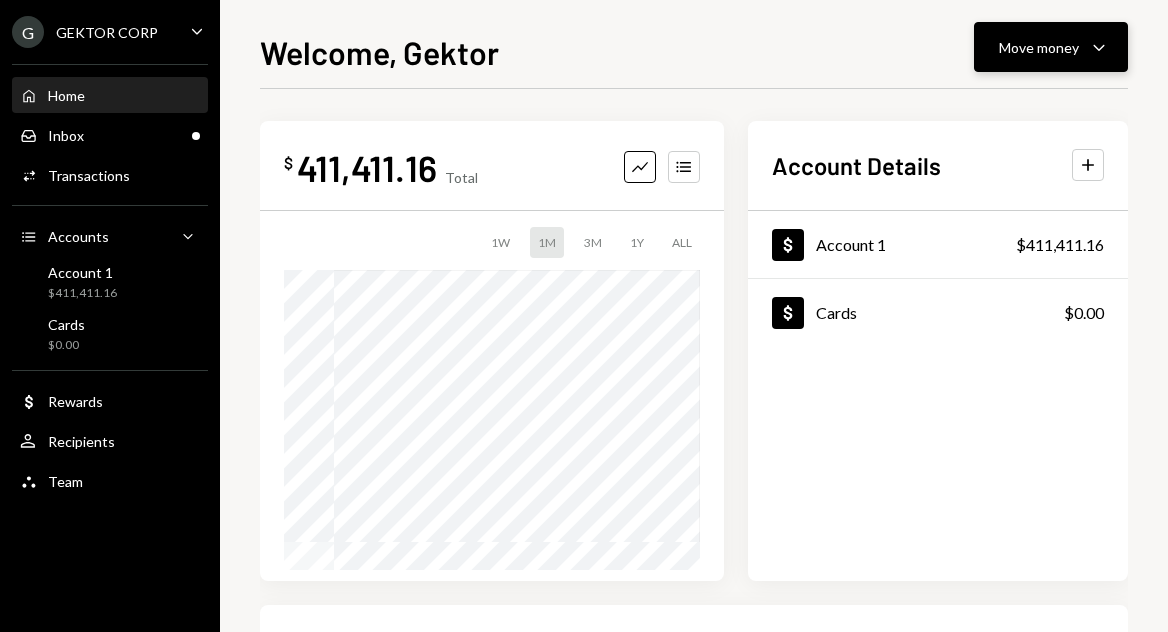 click on "Move money Caret Down" at bounding box center [1051, 47] 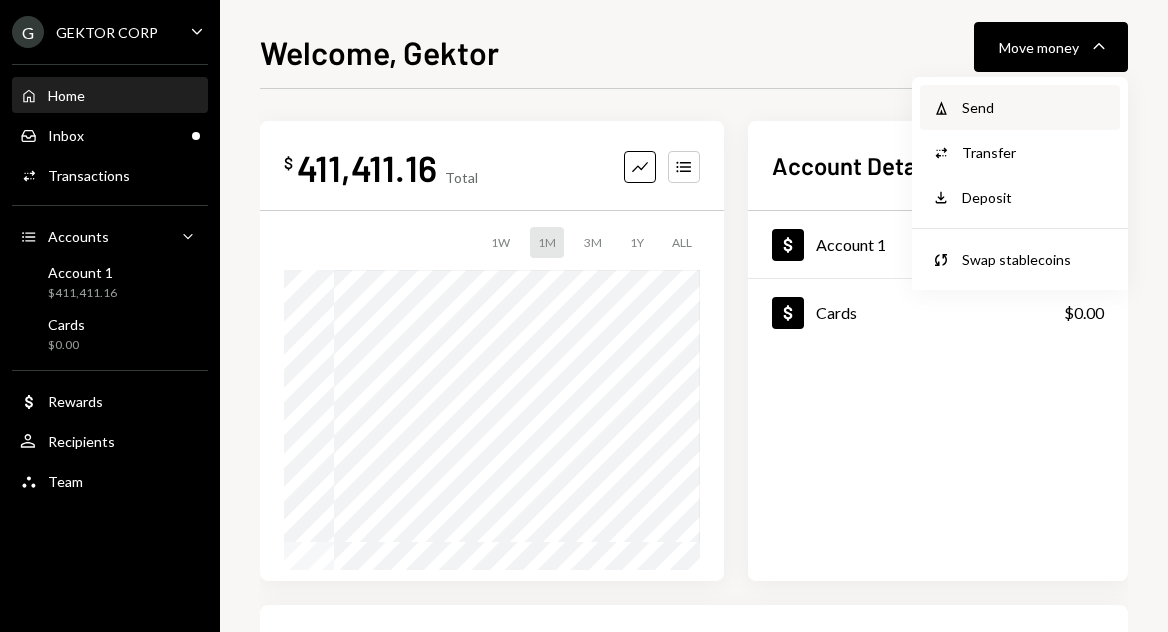click on "Send" at bounding box center (1035, 107) 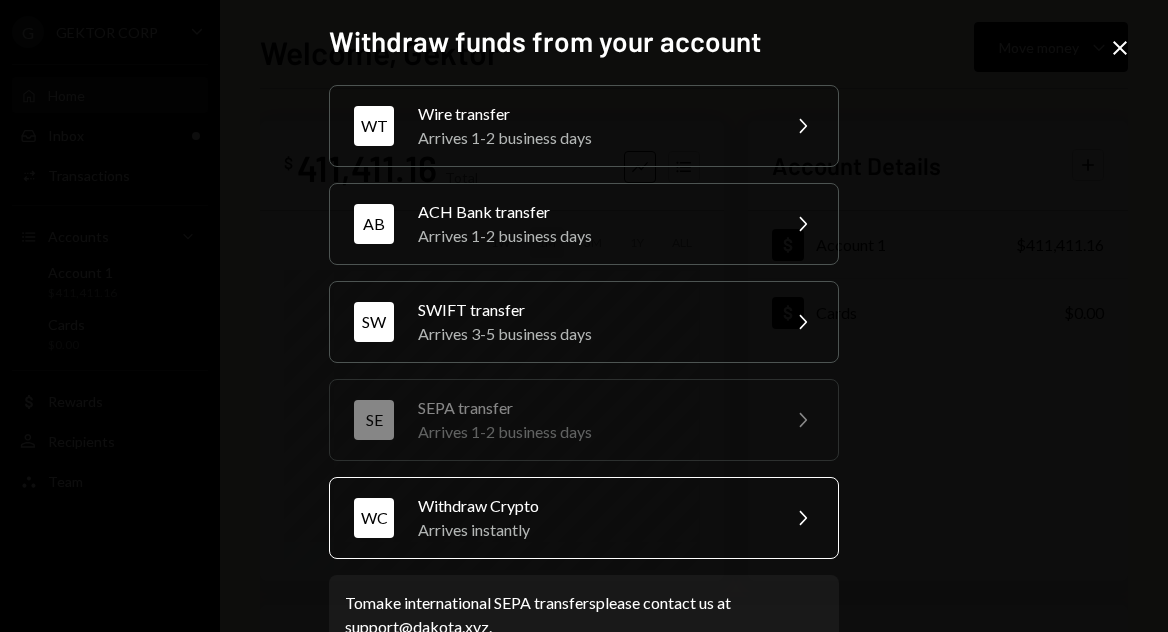 click on "Arrives instantly" at bounding box center (592, 530) 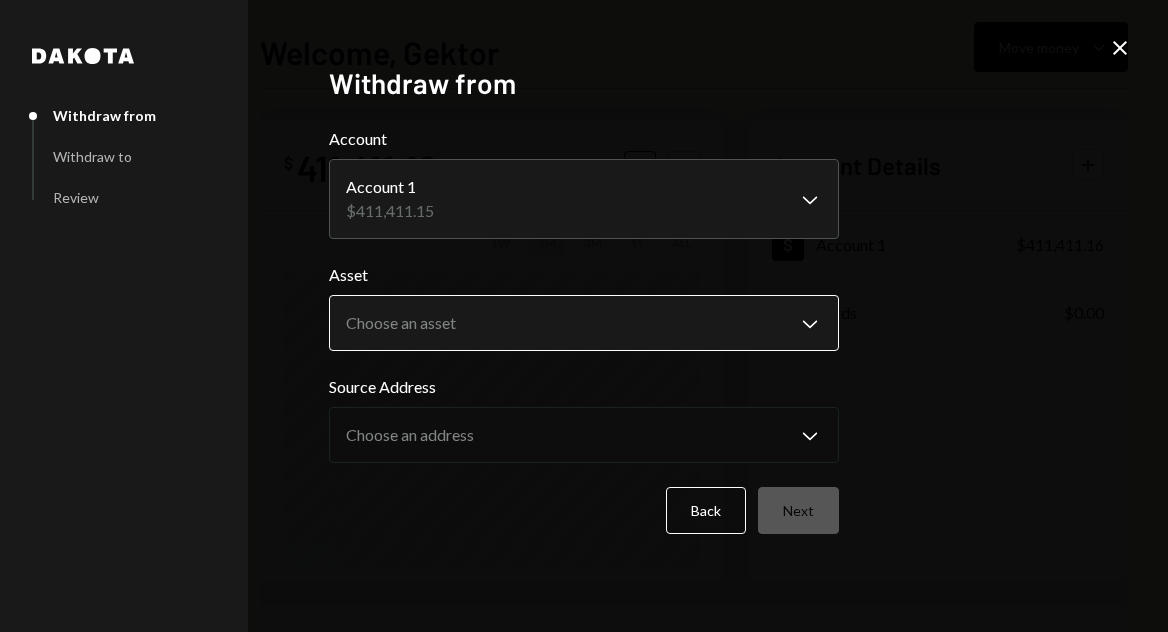 click on "**********" at bounding box center [584, 316] 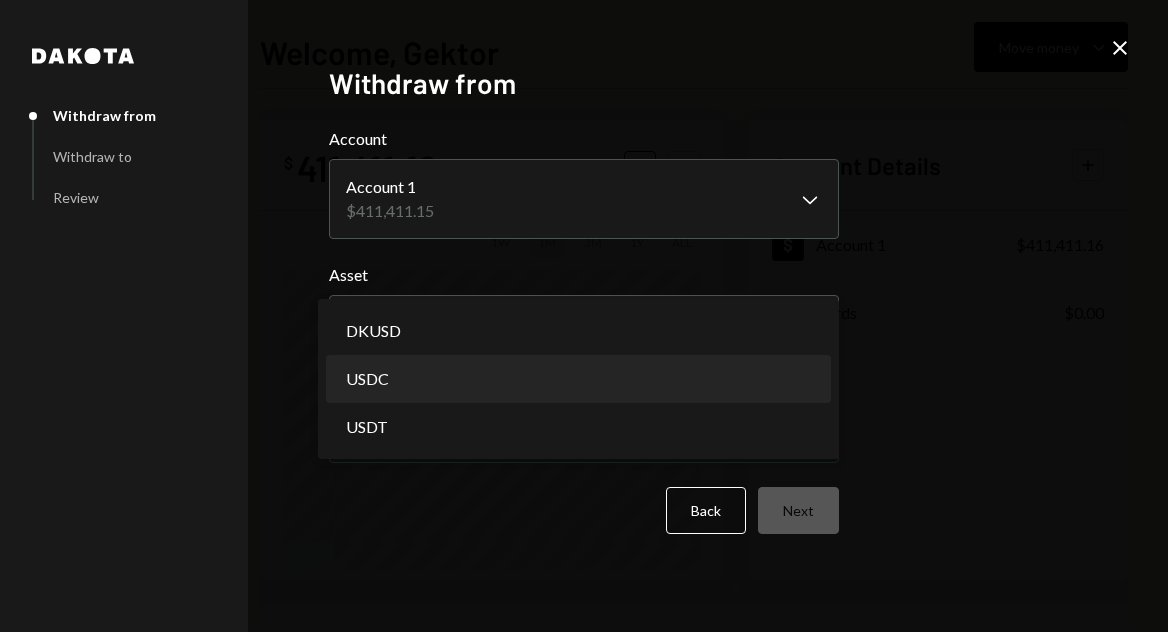 select on "****" 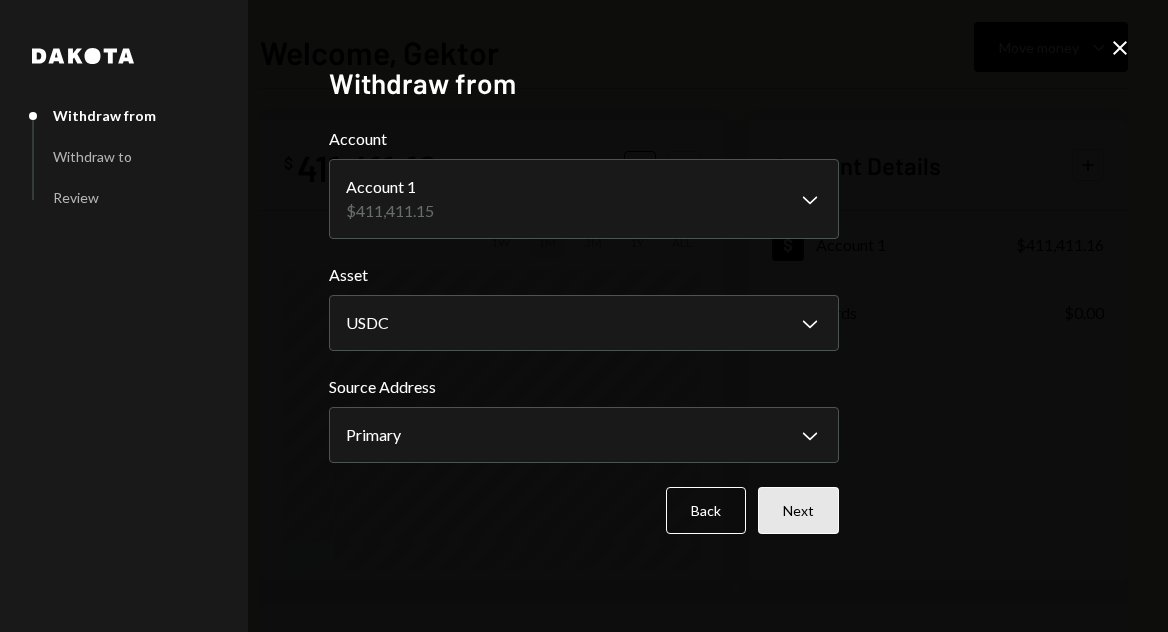 click on "Next" at bounding box center [798, 510] 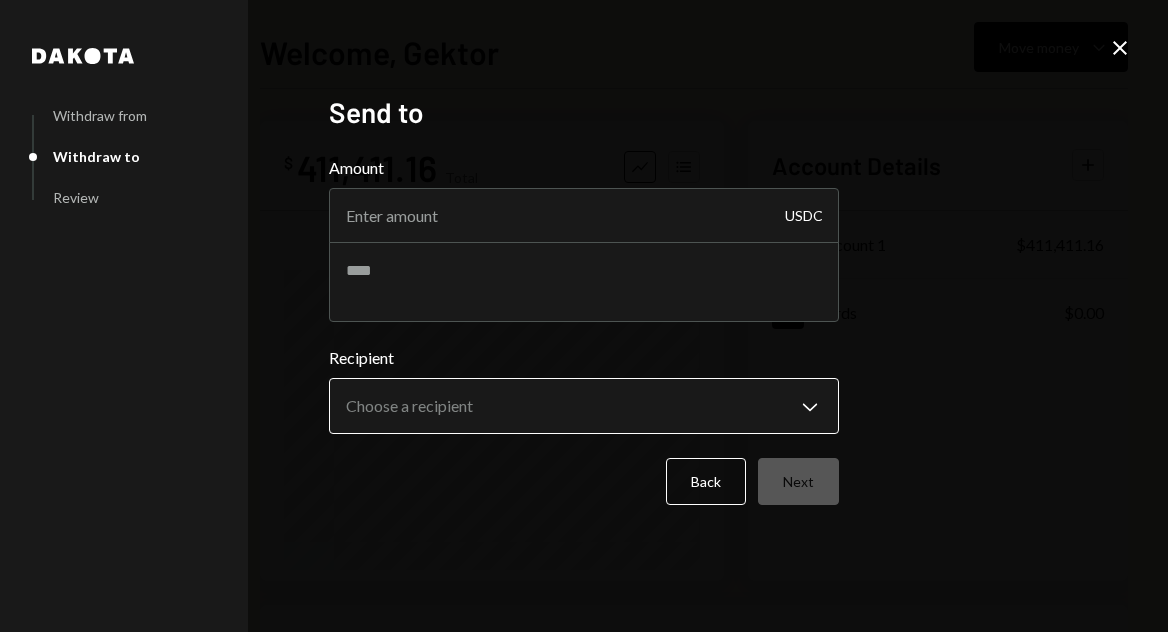 click on "**********" at bounding box center (584, 316) 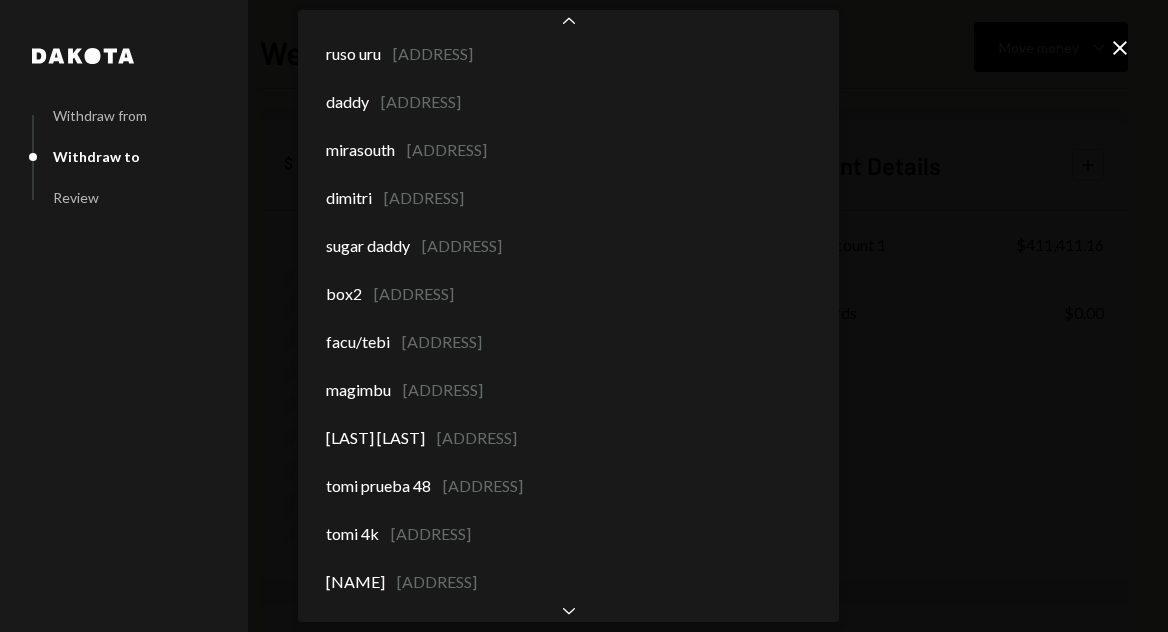 scroll, scrollTop: 628, scrollLeft: 0, axis: vertical 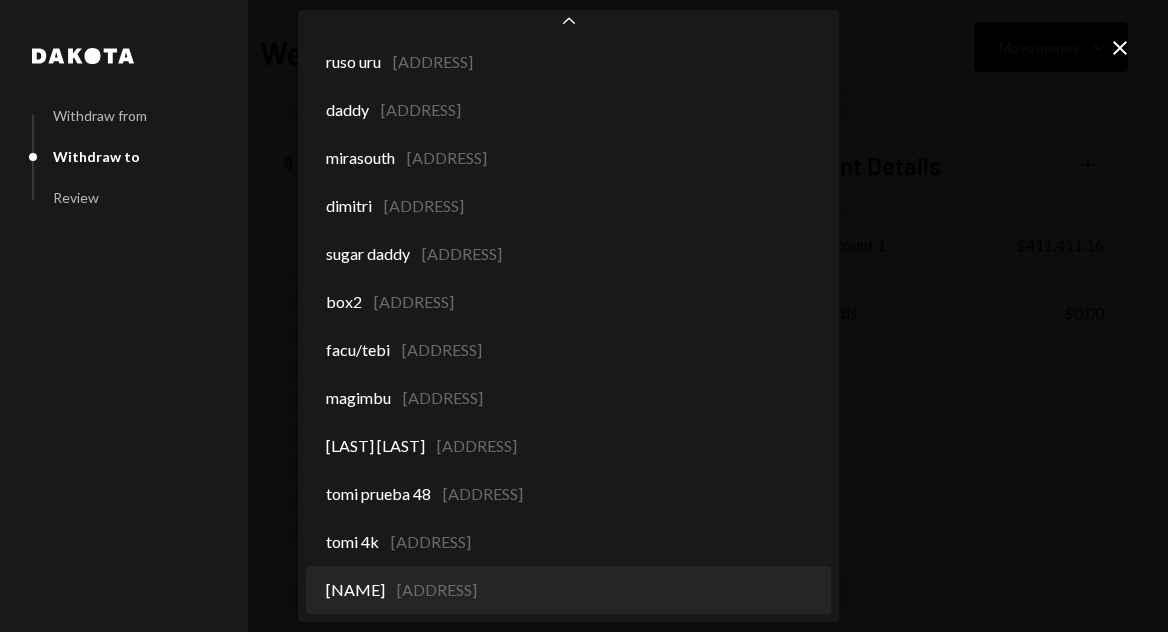 select on "**********" 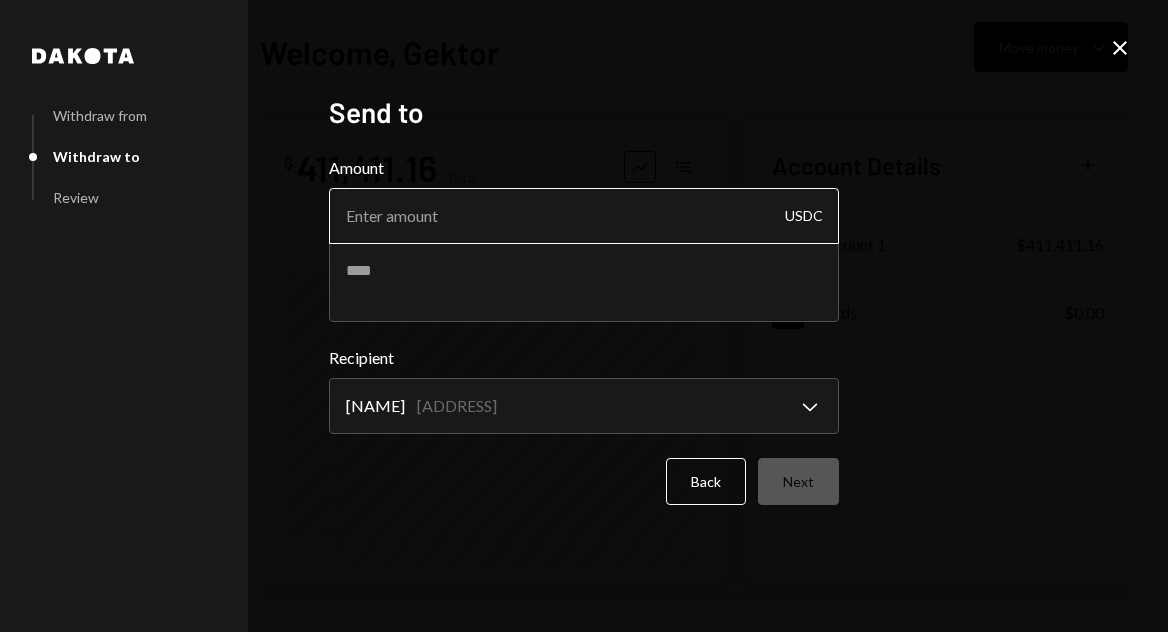 click on "Amount" at bounding box center [584, 216] 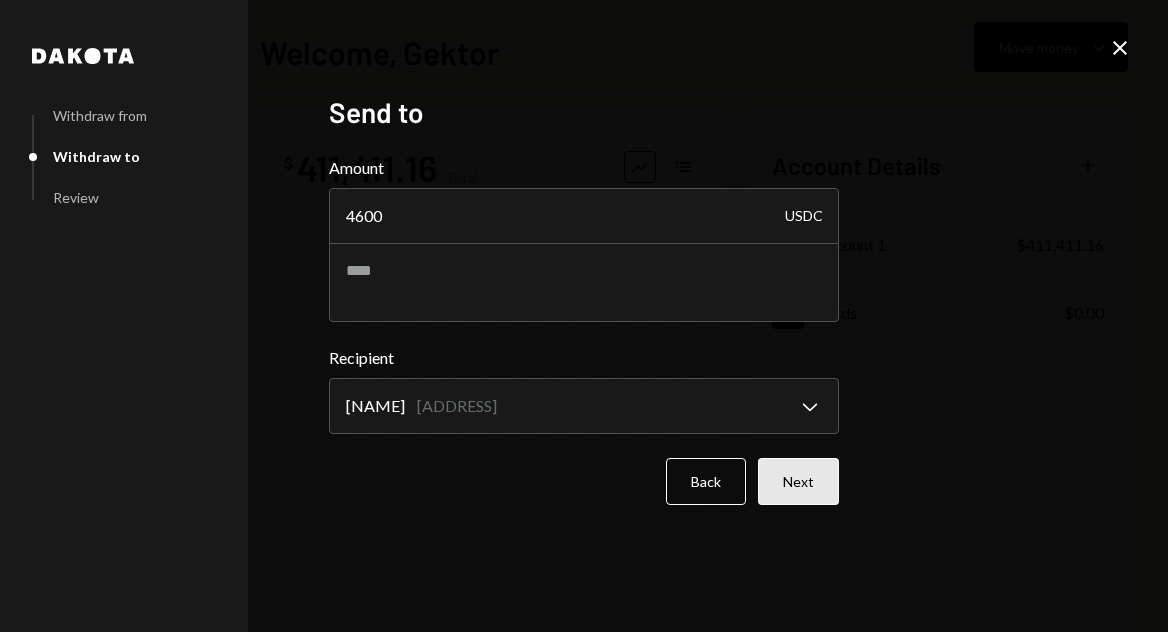 type on "4600" 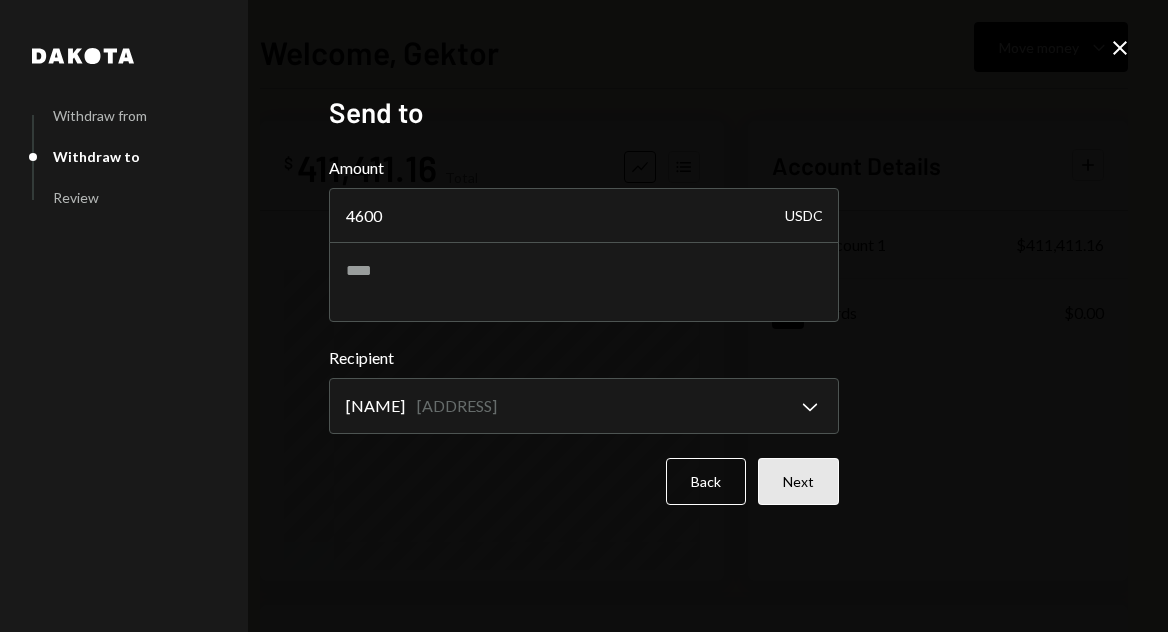 click on "Next" at bounding box center [798, 481] 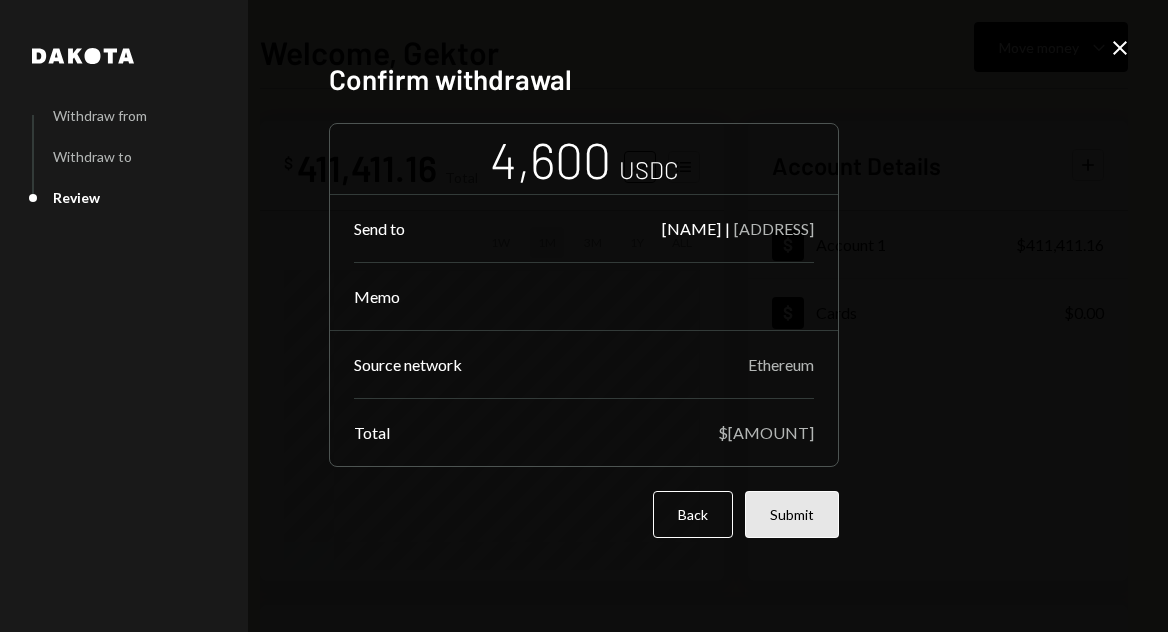 click on "Submit" at bounding box center [792, 514] 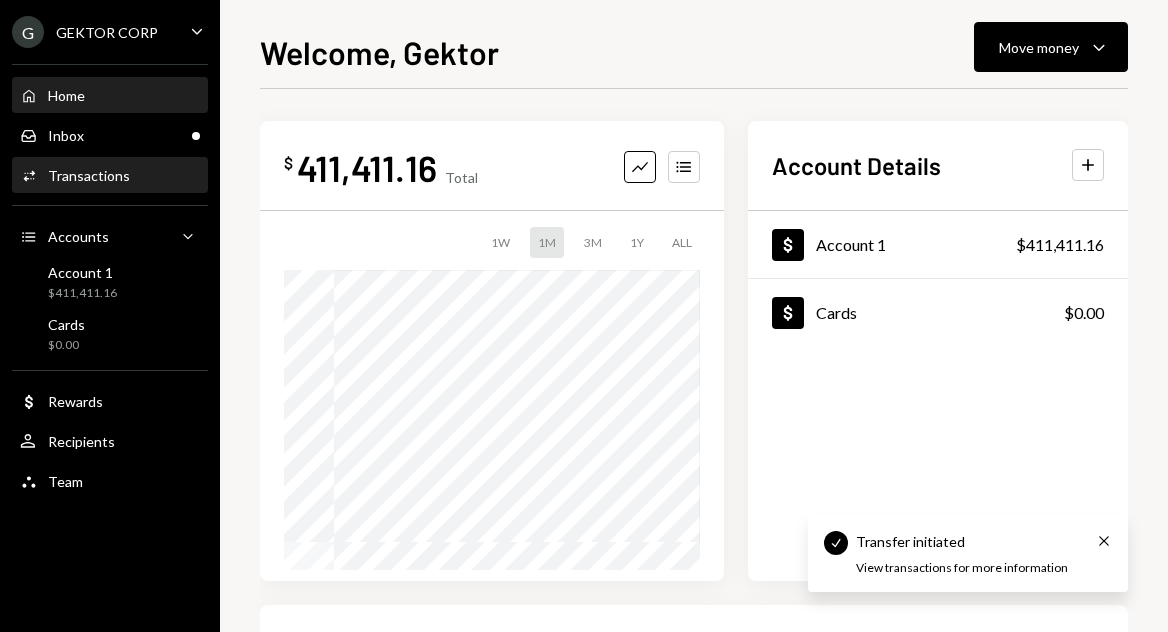 click on "Activities Transactions" at bounding box center (110, 176) 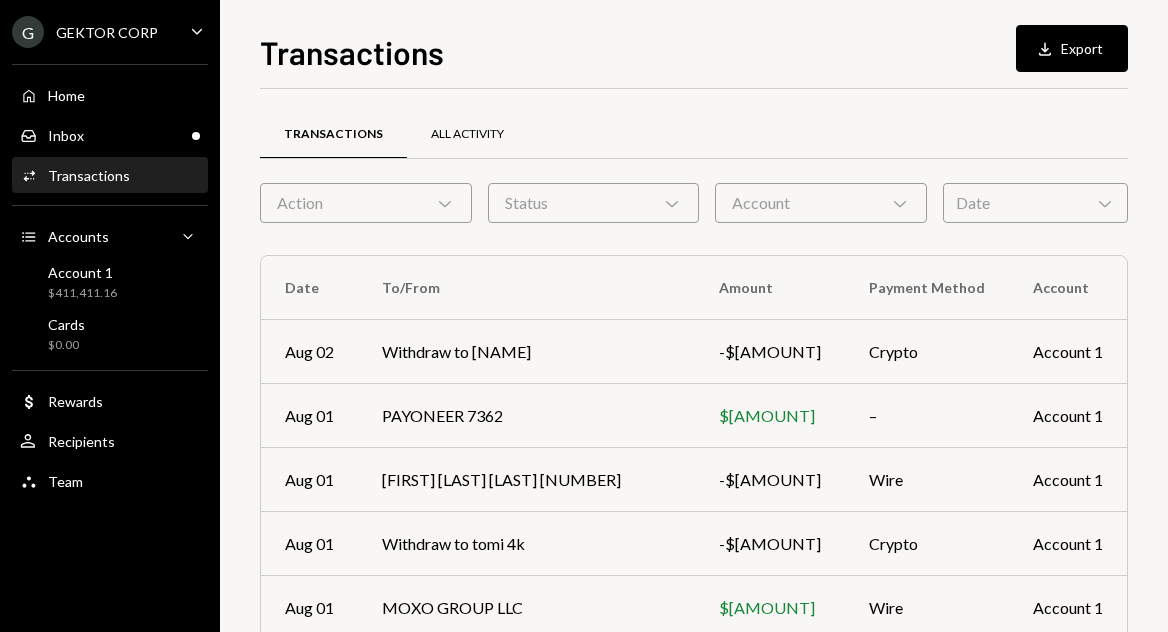 click on "All Activity" at bounding box center [467, 135] 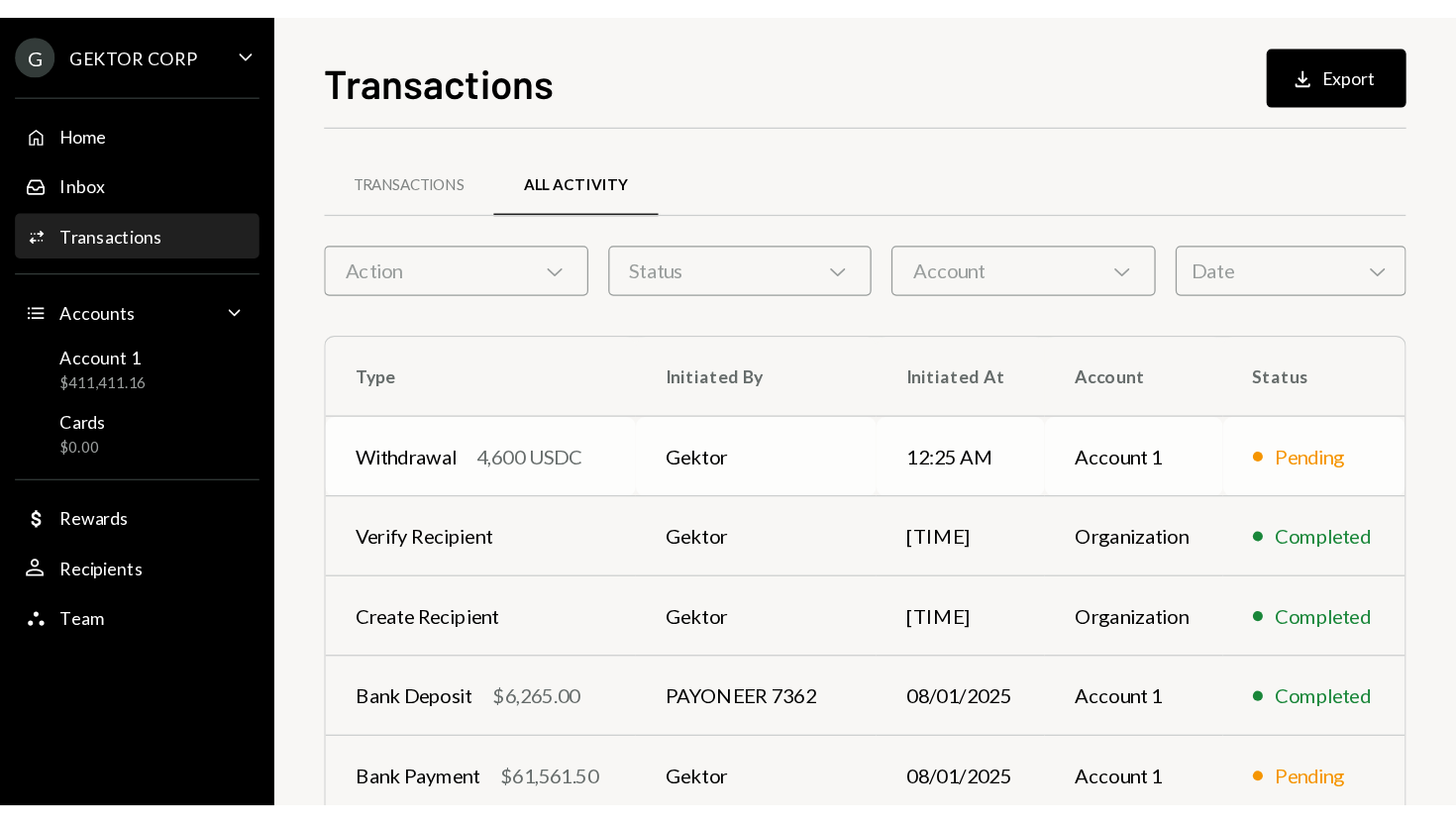 scroll, scrollTop: 0, scrollLeft: 0, axis: both 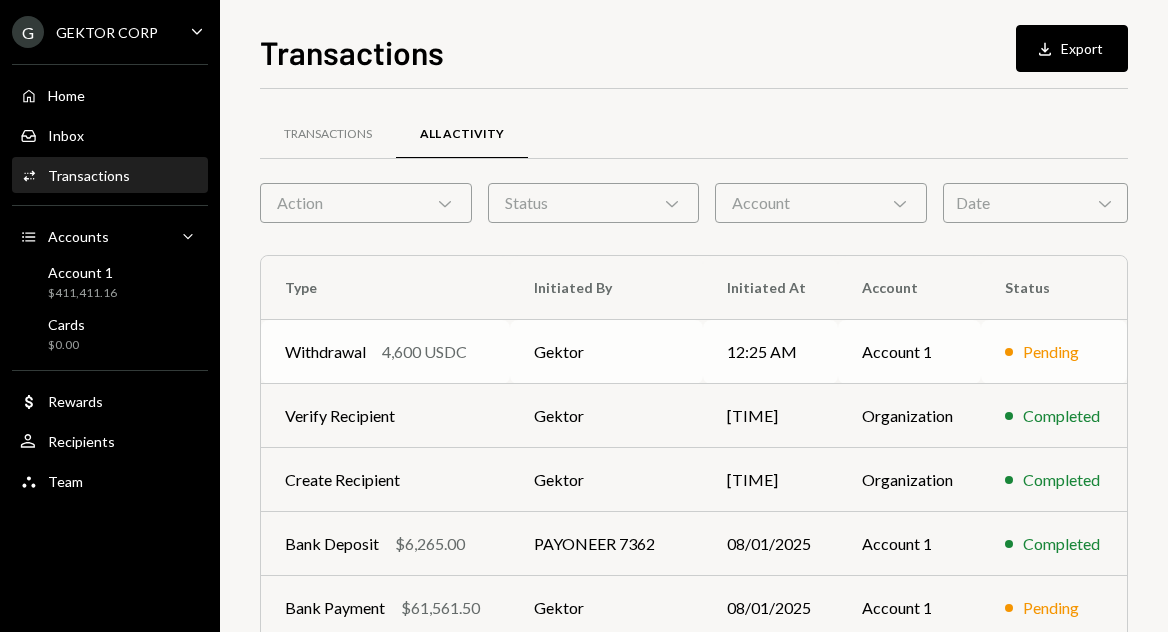 click on "4,600  USDC" at bounding box center (424, 352) 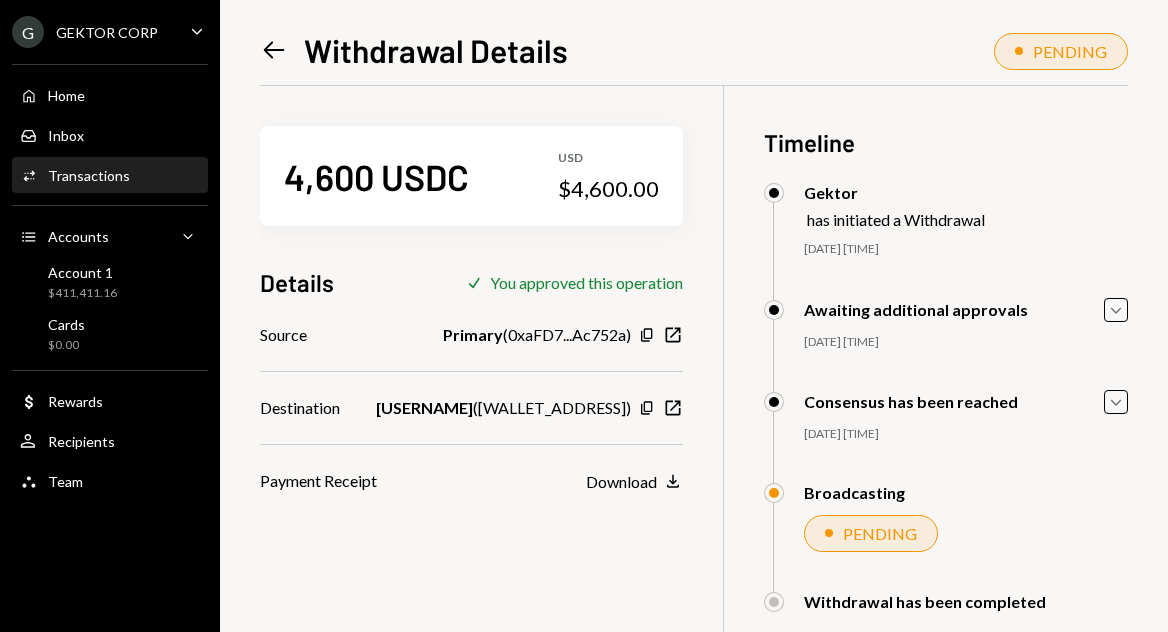 click on "Transactions" at bounding box center (89, 175) 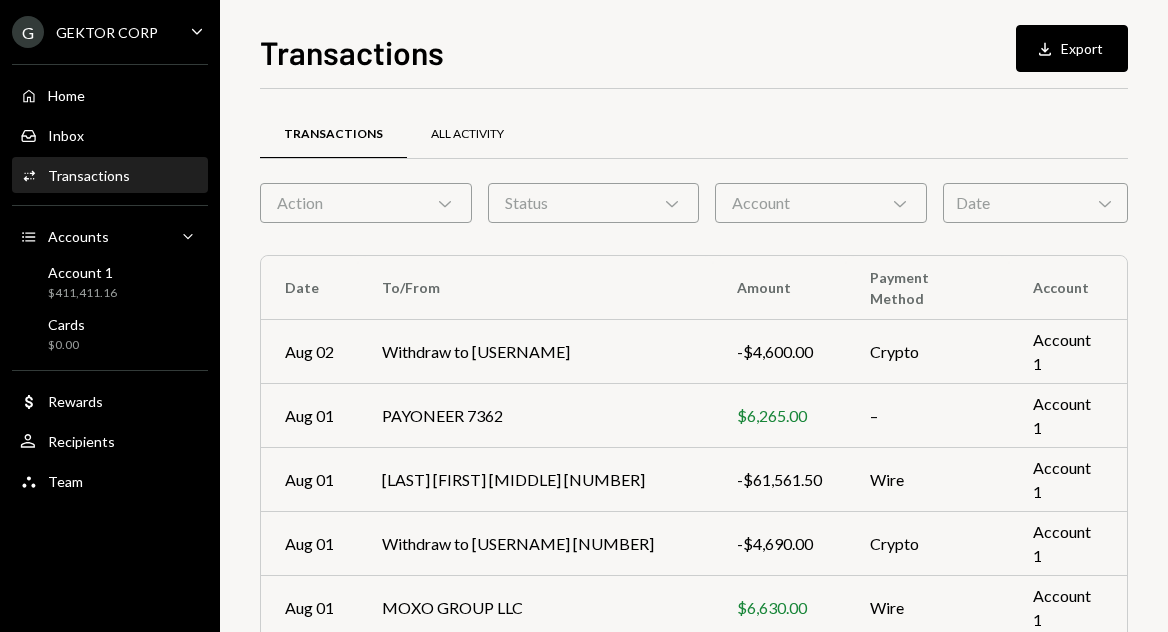 click on "All Activity" at bounding box center (467, 134) 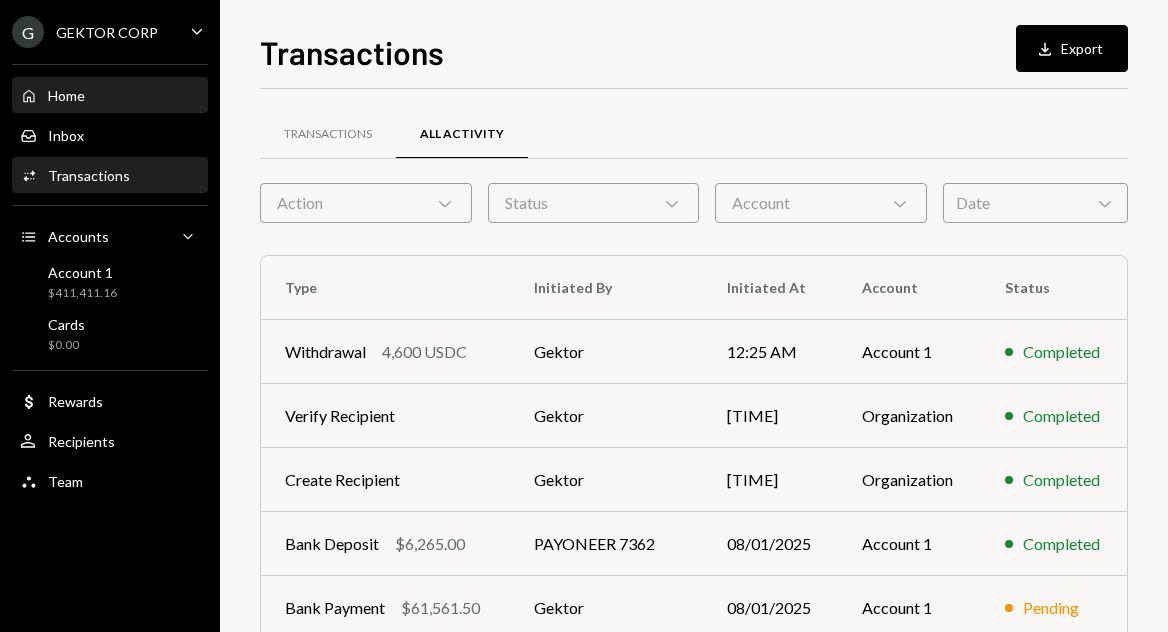 click on "Home Home" at bounding box center [110, 96] 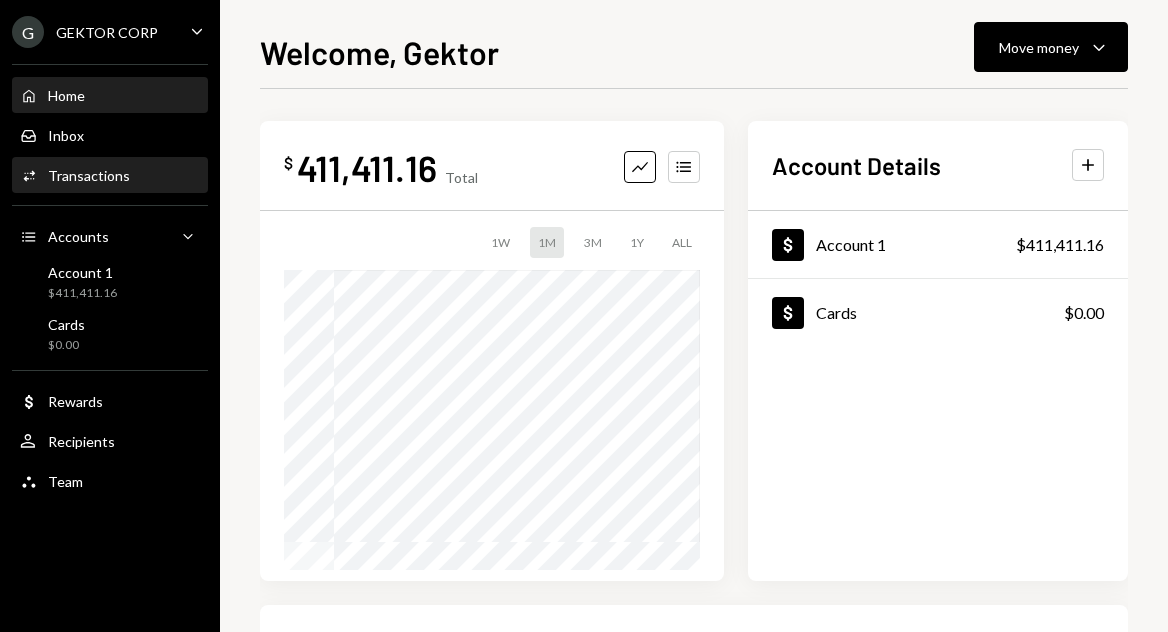 click on "Transactions" at bounding box center [89, 175] 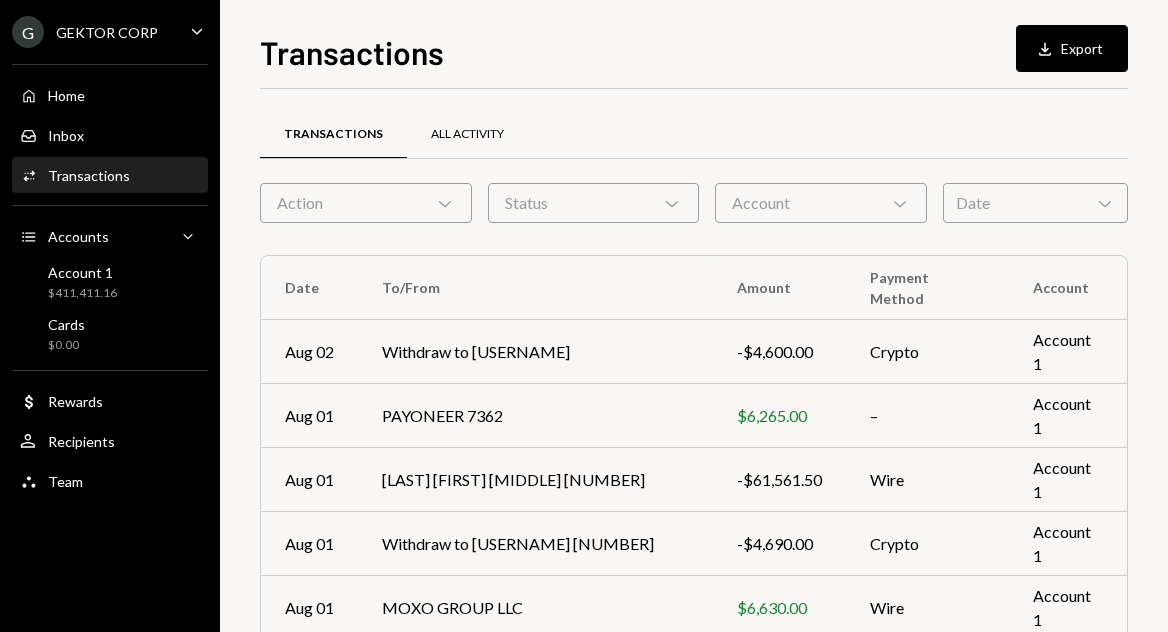 click on "All Activity" at bounding box center (467, 135) 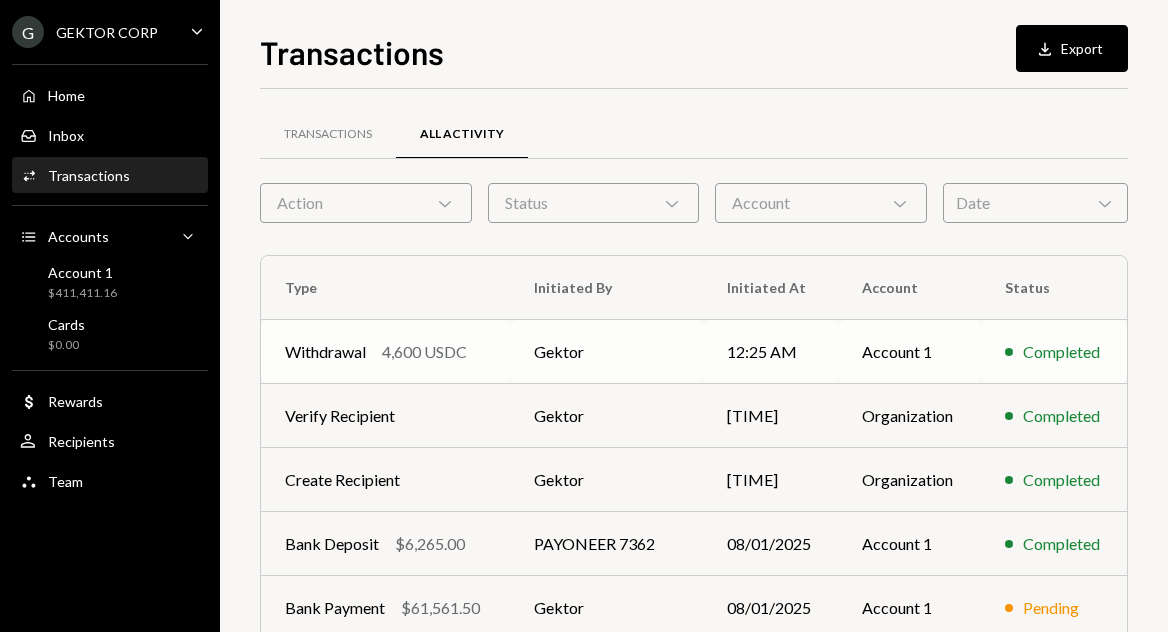 click on "Withdrawal 4,600  USDC" at bounding box center [385, 352] 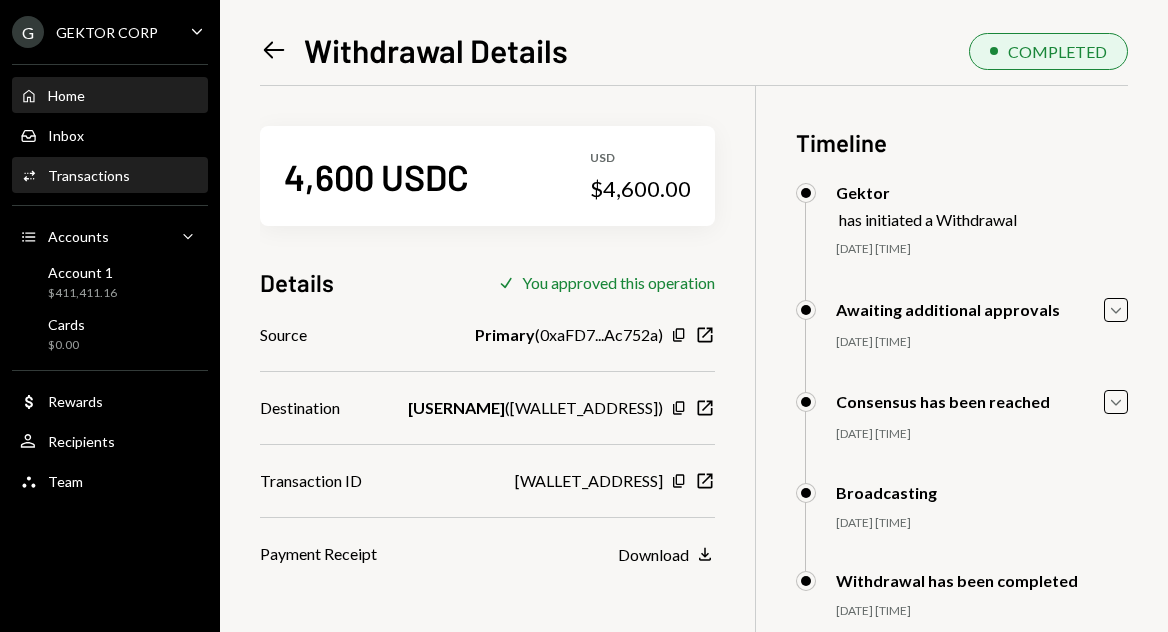 click on "Home Home" at bounding box center [110, 96] 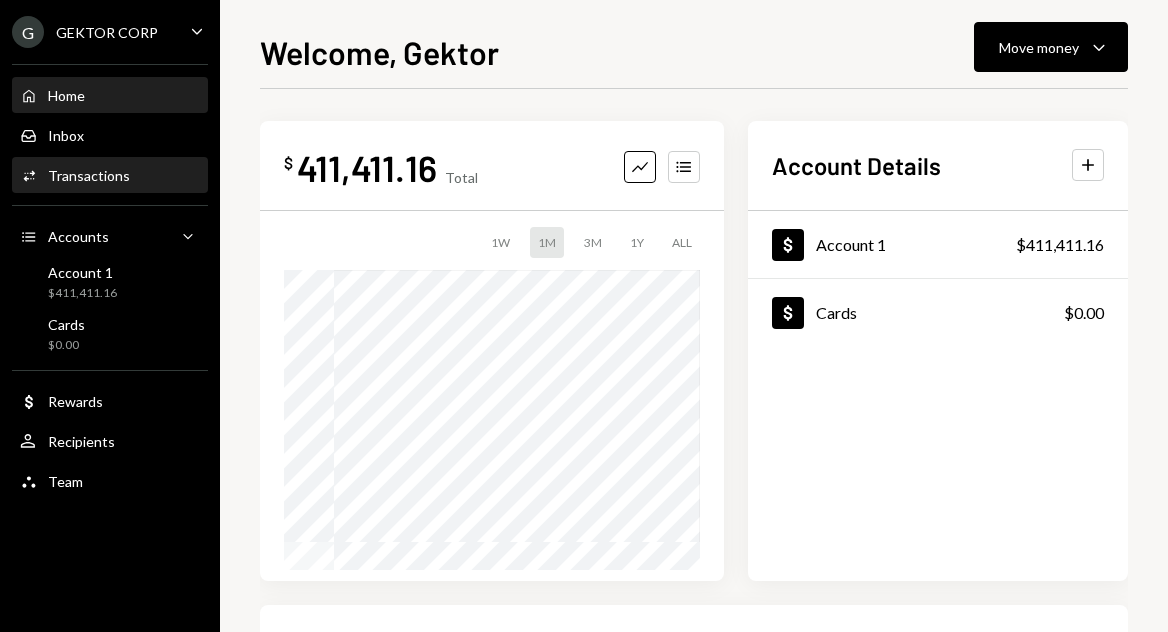 click on "Transactions" at bounding box center [89, 175] 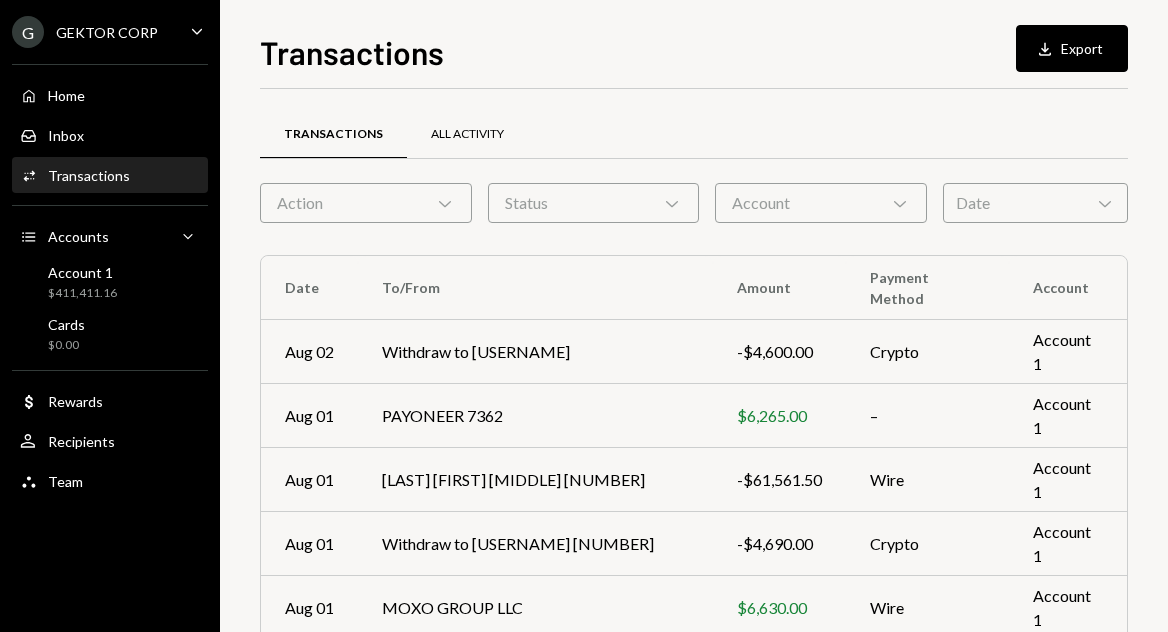 click on "All Activity" at bounding box center (467, 135) 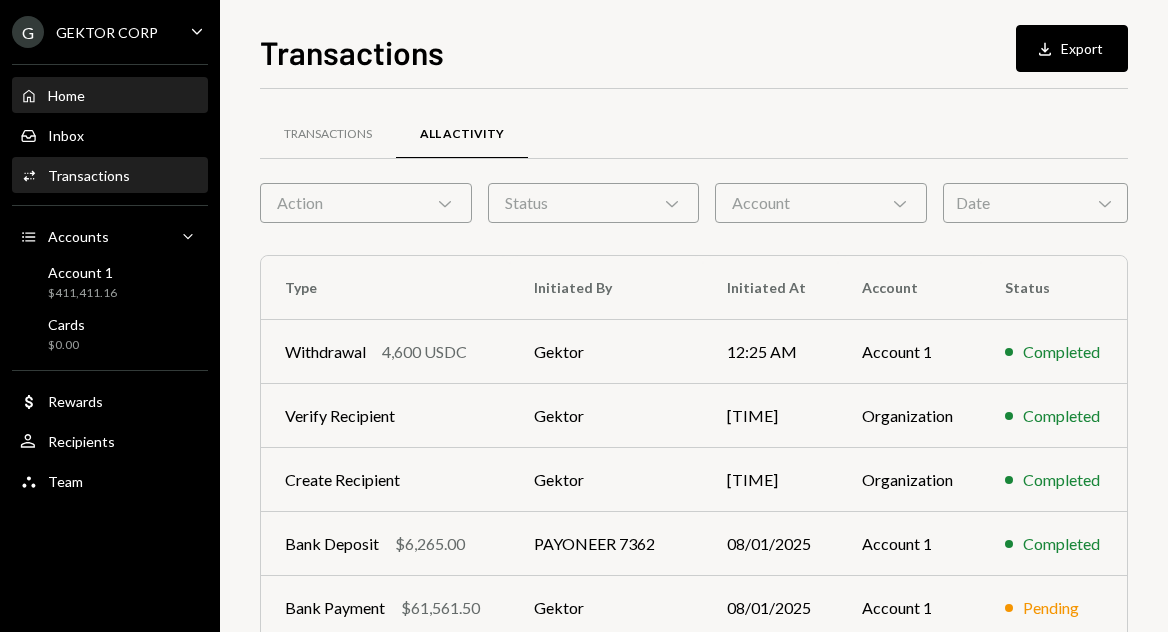 click on "Home Home" at bounding box center (110, 96) 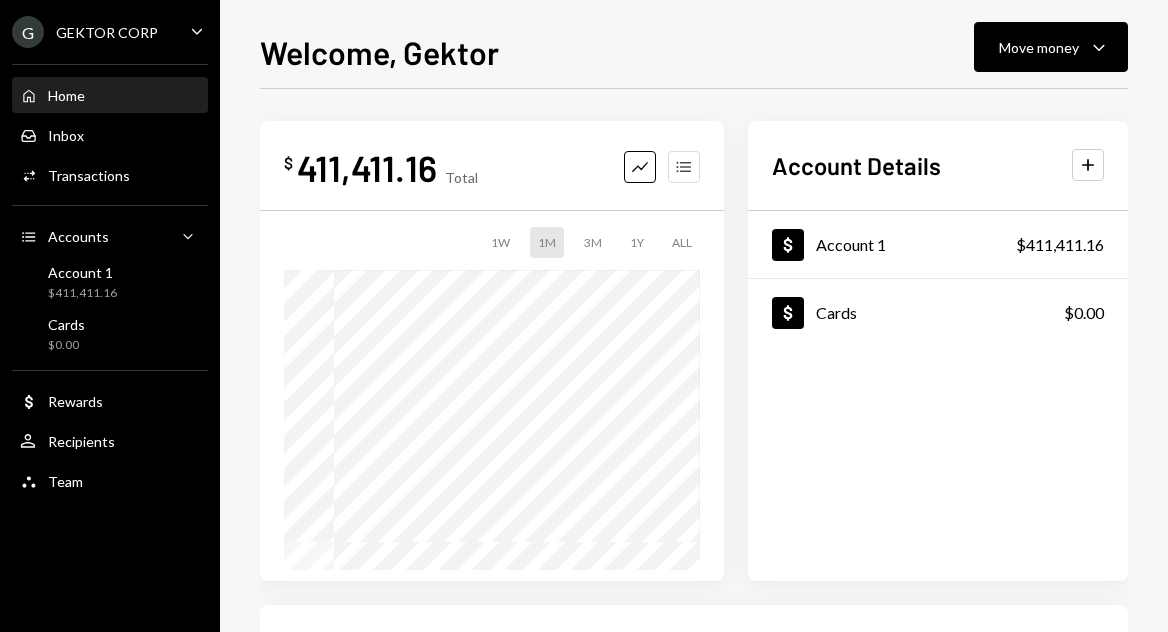 click on "Accounts" 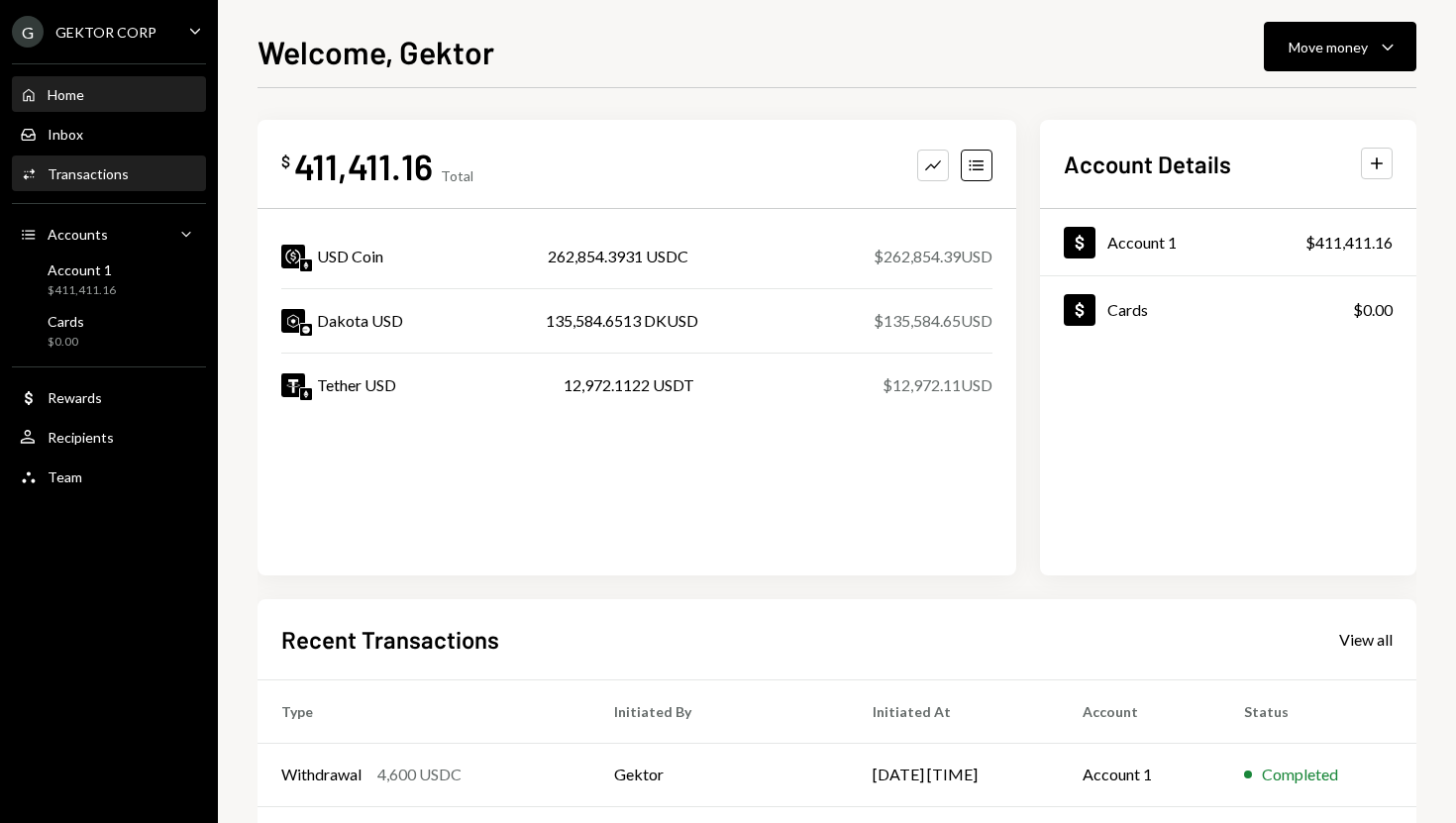 click on "Activities Transactions" at bounding box center (109, 174) 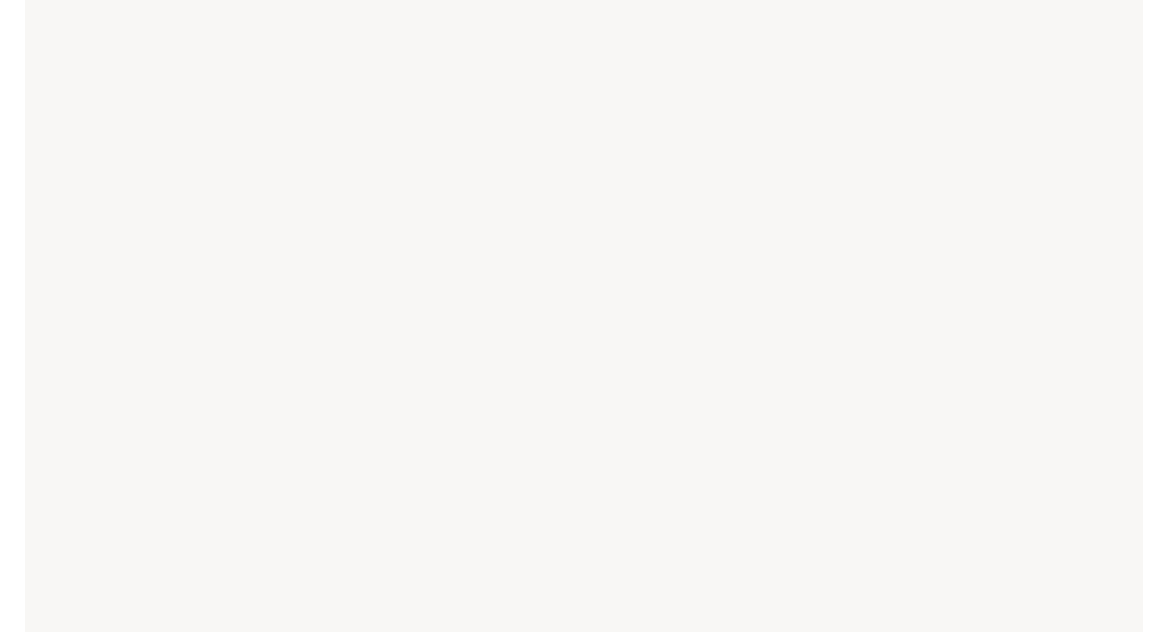scroll, scrollTop: 0, scrollLeft: 0, axis: both 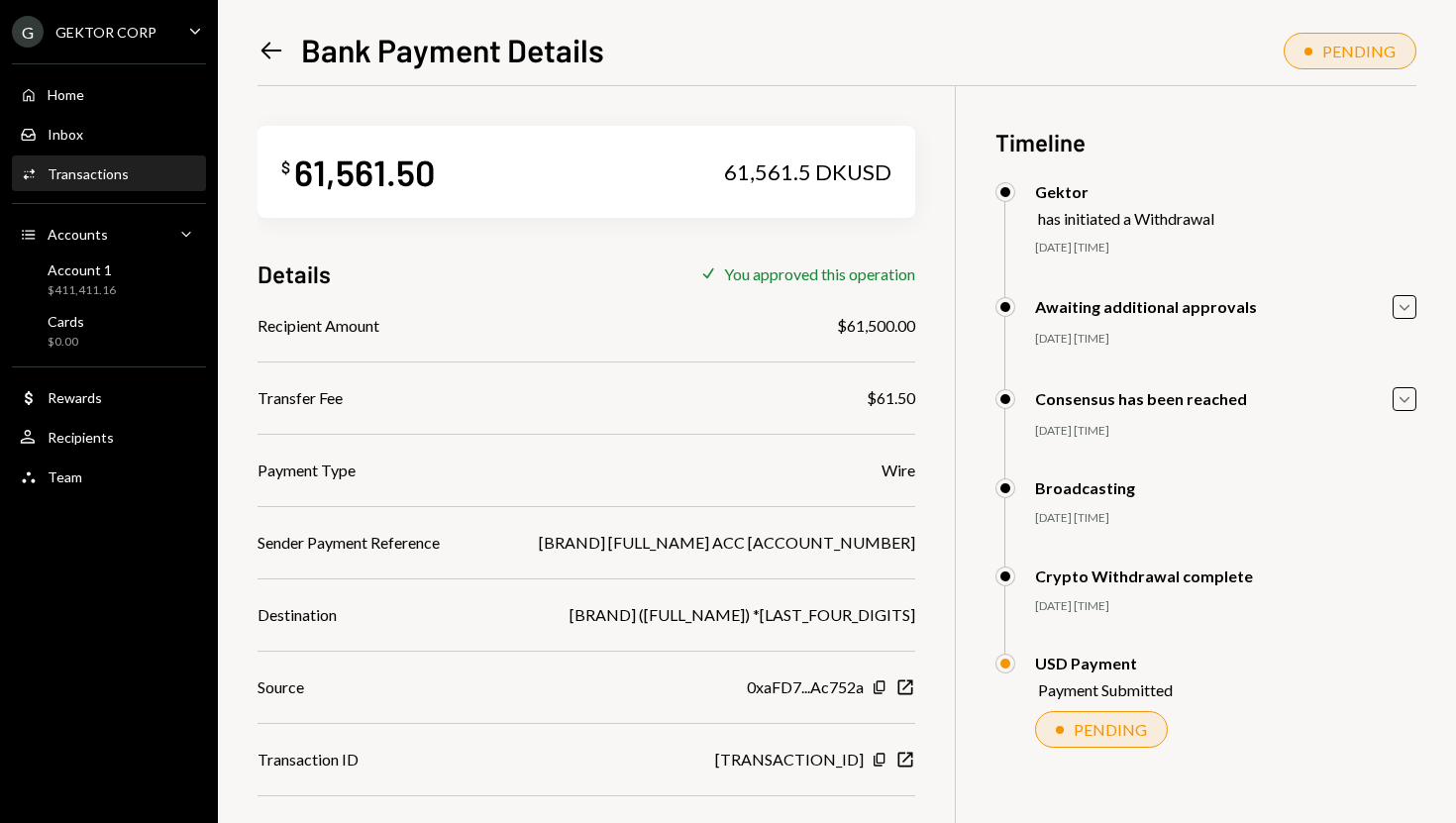click on "[BRAND] Bank Payment Details PENDING [CURRENCY][AMOUNT] [CURRENCY][AMOUNT] Details Check You approved this operation Recipient Amount [CURRENCY][AMOUNT] Transfer Fee [CURRENCY][AMOUNT] Payment Type Wire Sender Payment Reference [BRAND] [FULL_NAME] ACC [ACCOUNT_NUMBER] Destination [BRAND] ([FULL_NAME]) *[LAST_FOUR_DIGITS] Source [TRANSACTION_ID] Copy New Window Transaction ID [TRANSACTION_ID] Copy New Window Payment Receipt Download Download Timeline Gektor has initiated a Withdrawal [DATE] [TIME] Gektor Approved Gektor Approved Awaiting additional approvals Caret Down [DATE] [TIME] Gektor Approved Gektor Approved Consensus has been reached Caret Down [DATE] [TIME] Gektor Approved Gektor Approved Broadcasting [DATE] [TIME] Gektor Approved Gektor Approved Crypto Withdrawal complete [DATE] [TIME] Gektor Approved Gektor Approved USD Payment Payment Submitted PENDING Gektor Approved [EMAIL] Awaiting Review Gektor Approved" at bounding box center [837, 411] 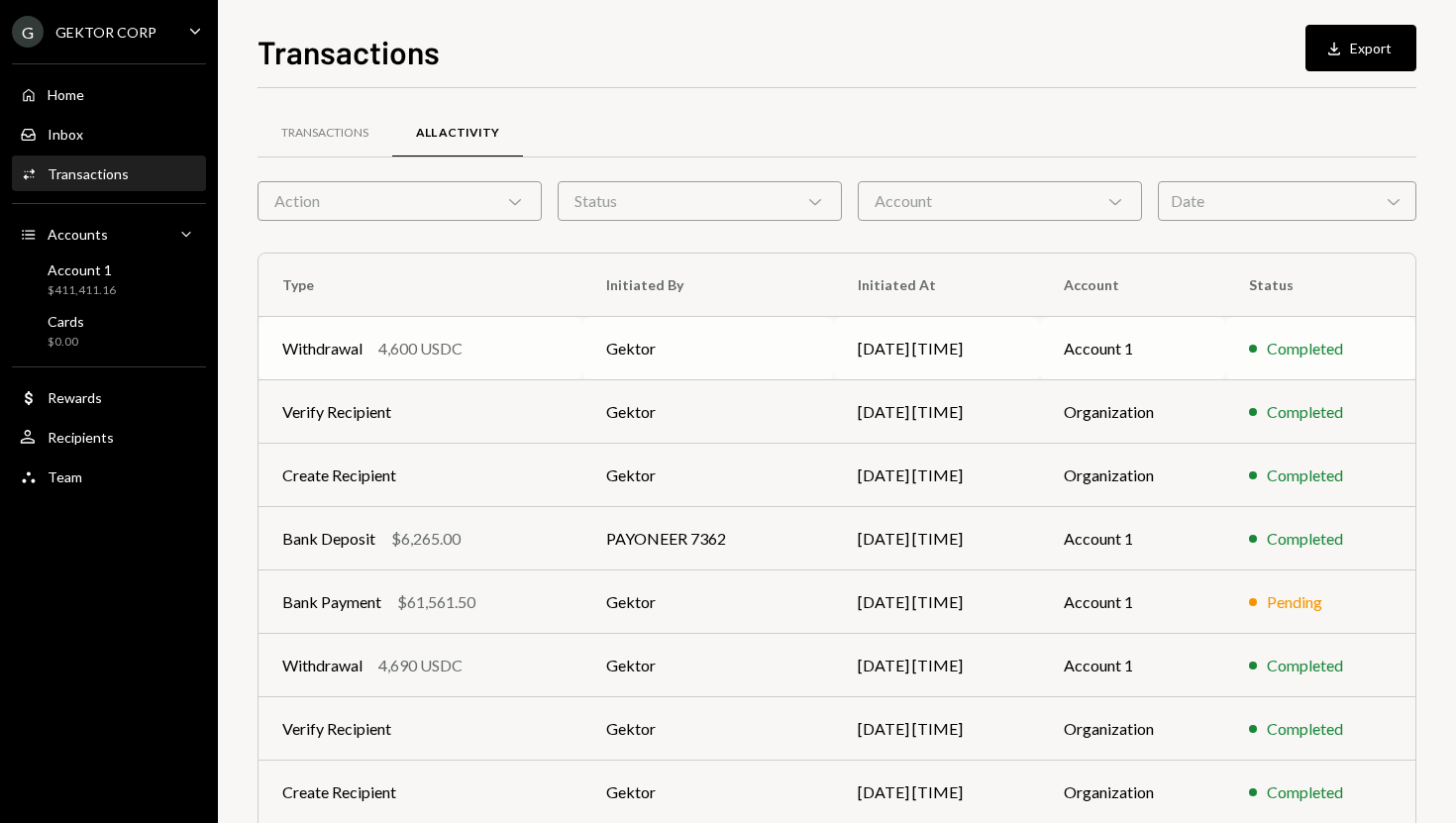 click on "4,600  USDC" at bounding box center [420, 349] 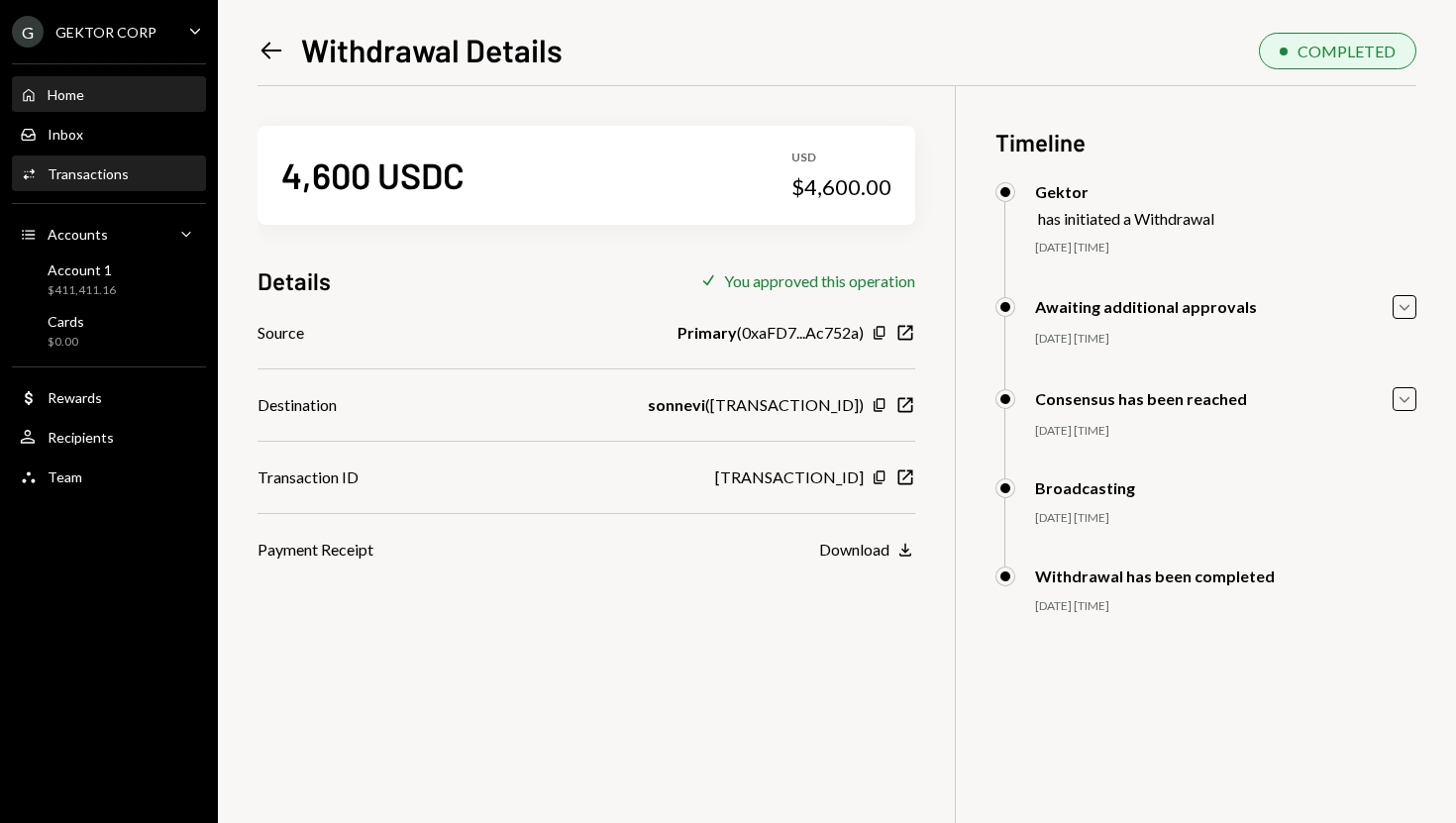 click on "Home Home" at bounding box center (109, 95) 